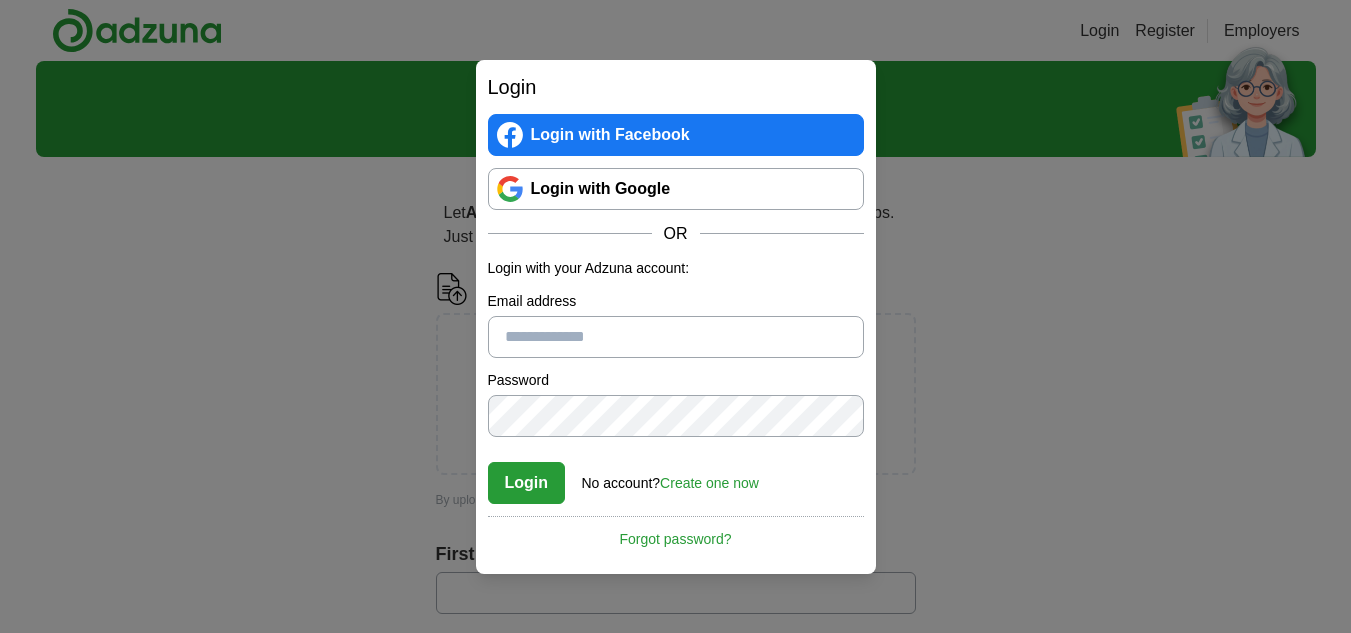 scroll, scrollTop: 0, scrollLeft: 0, axis: both 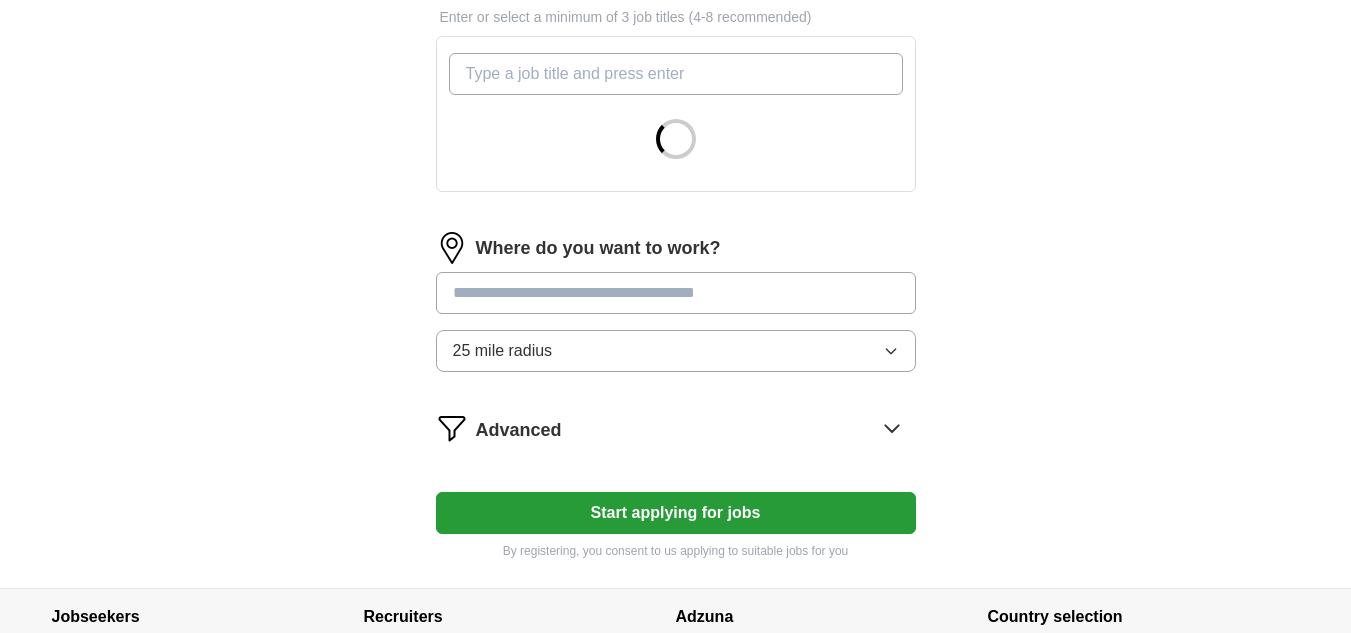 click on "25 mile radius" at bounding box center [676, 351] 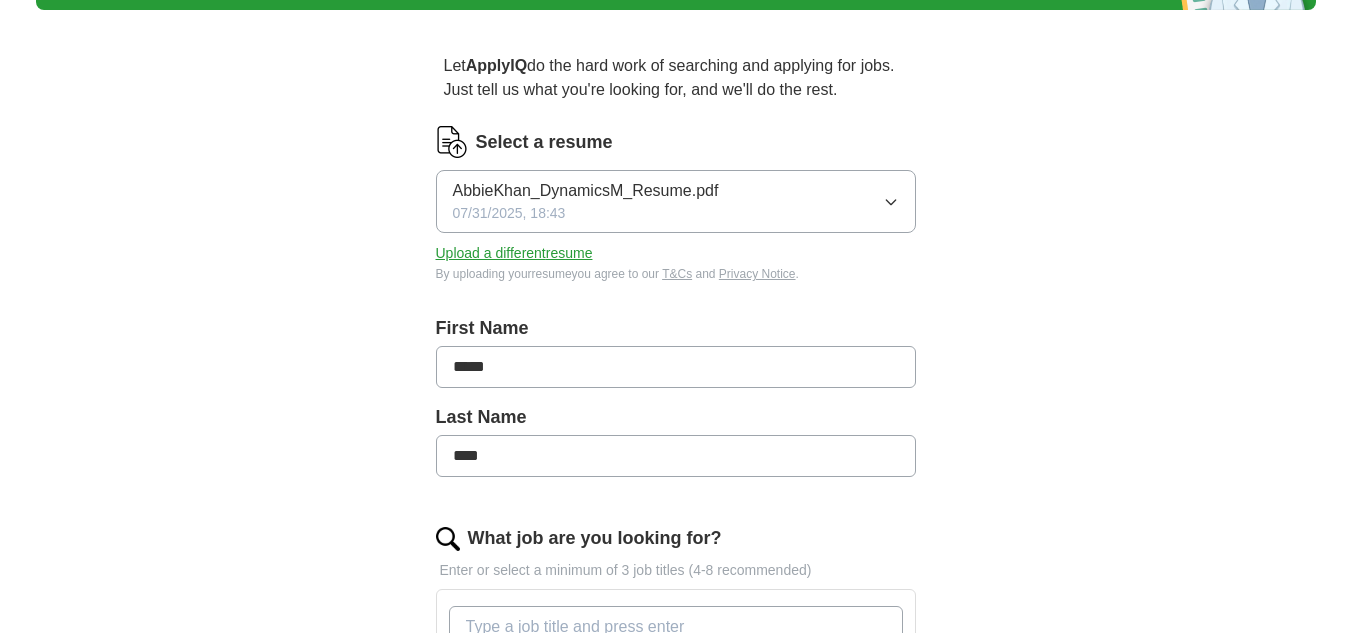 scroll, scrollTop: 100, scrollLeft: 0, axis: vertical 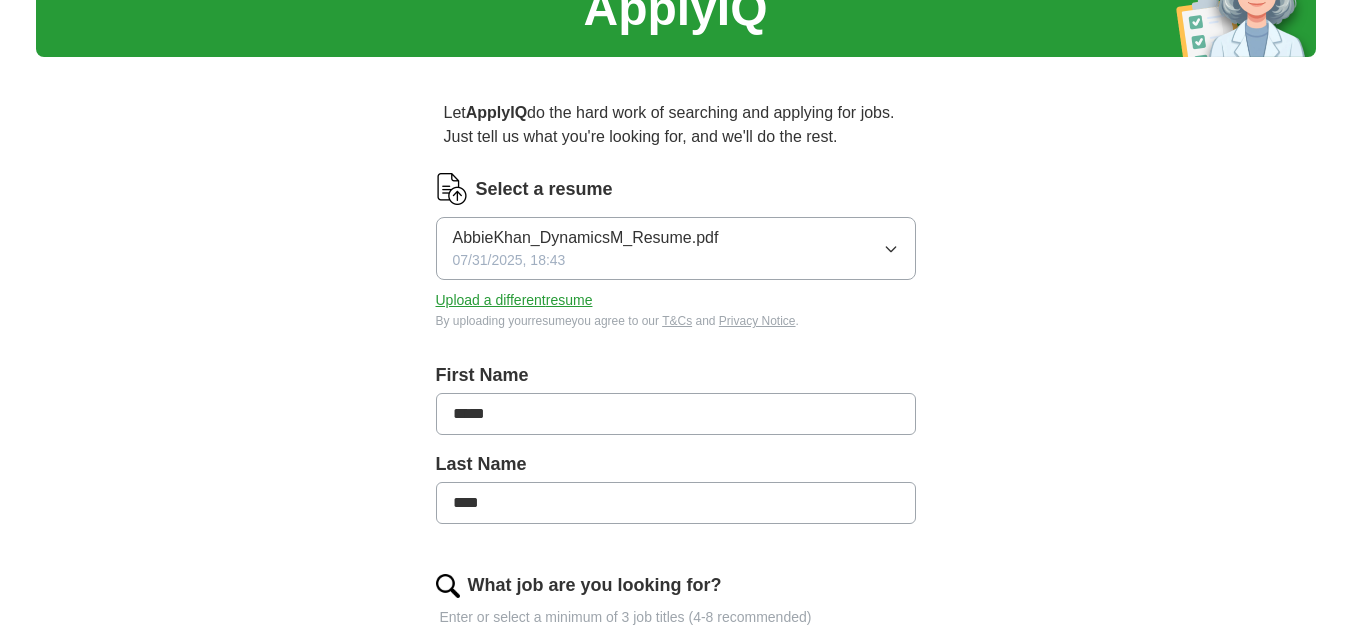 click 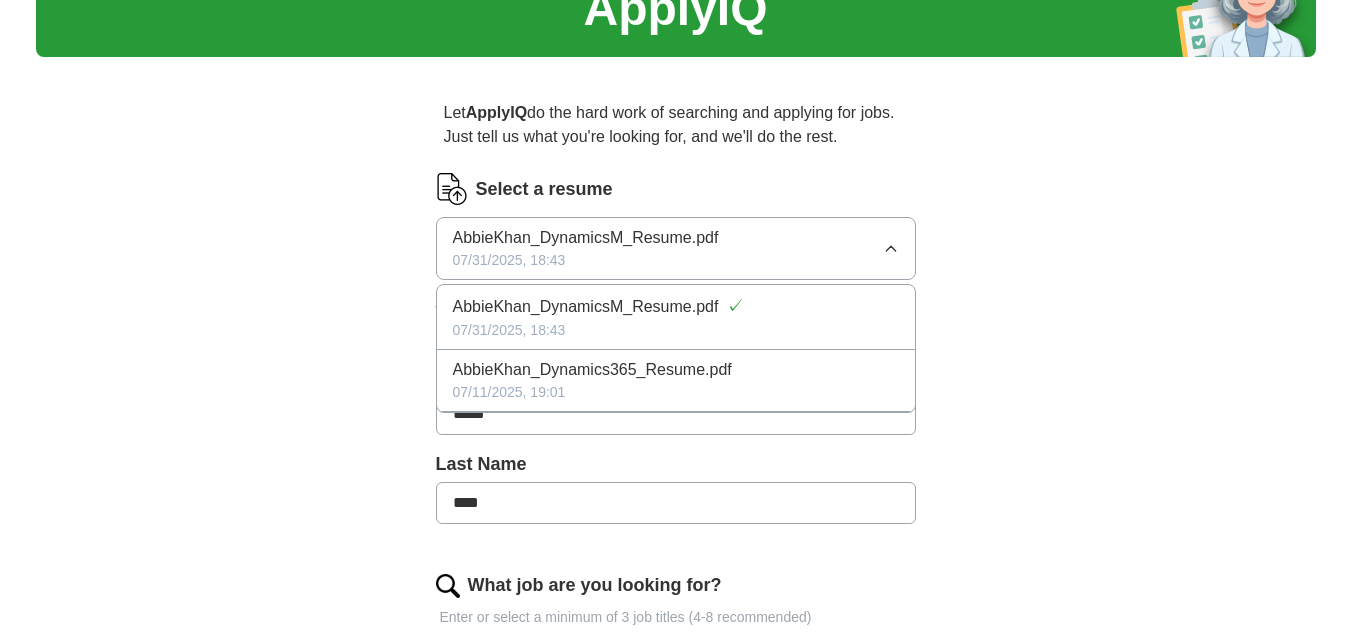 click 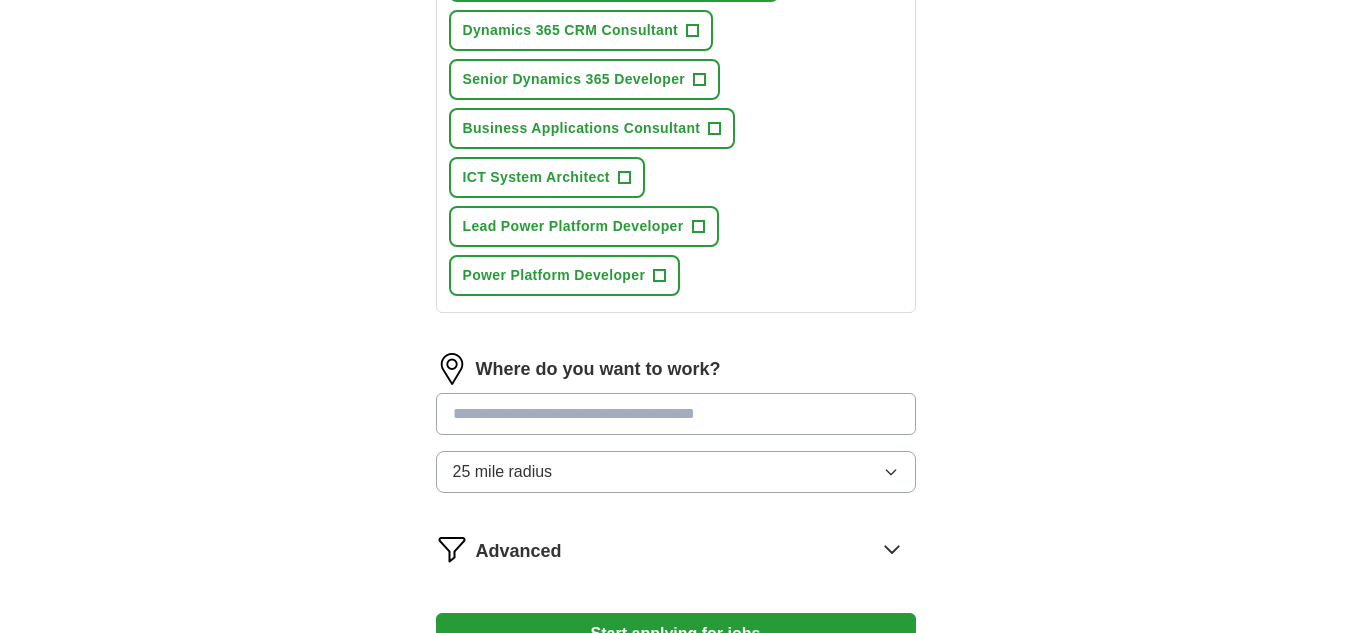 scroll, scrollTop: 1267, scrollLeft: 0, axis: vertical 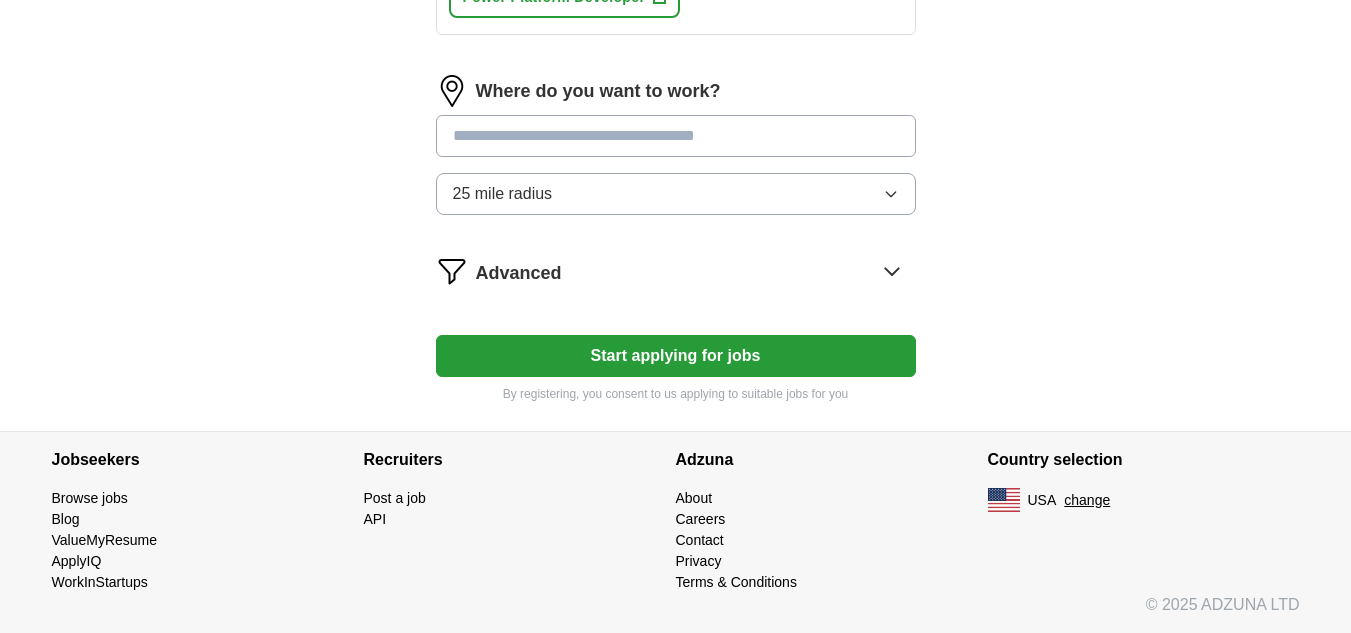click 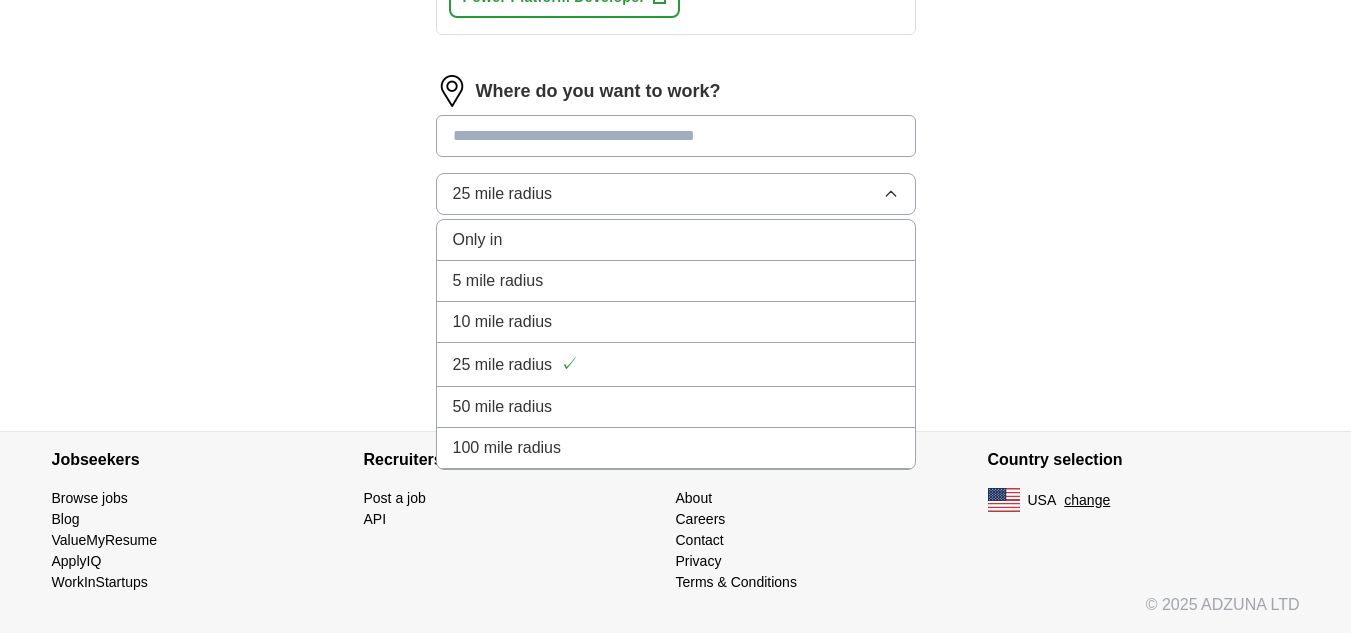 click on "Only in" at bounding box center [676, 240] 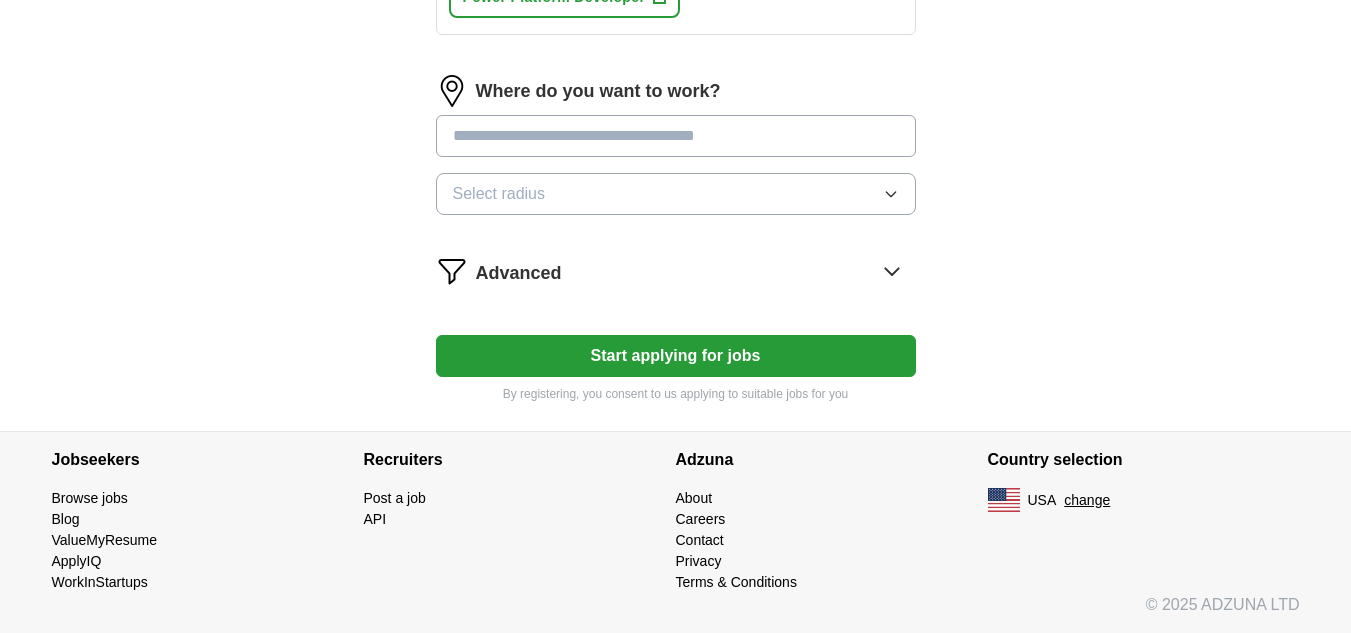 click 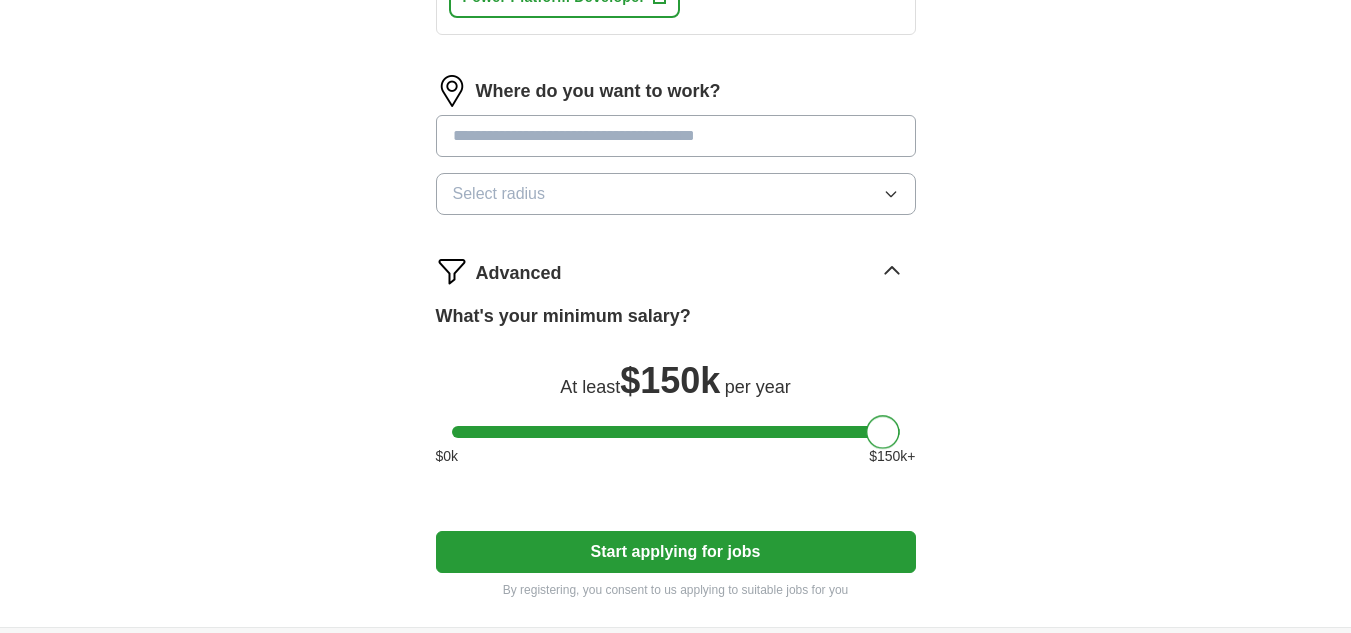 drag, startPoint x: 468, startPoint y: 431, endPoint x: 979, endPoint y: 450, distance: 511.35312 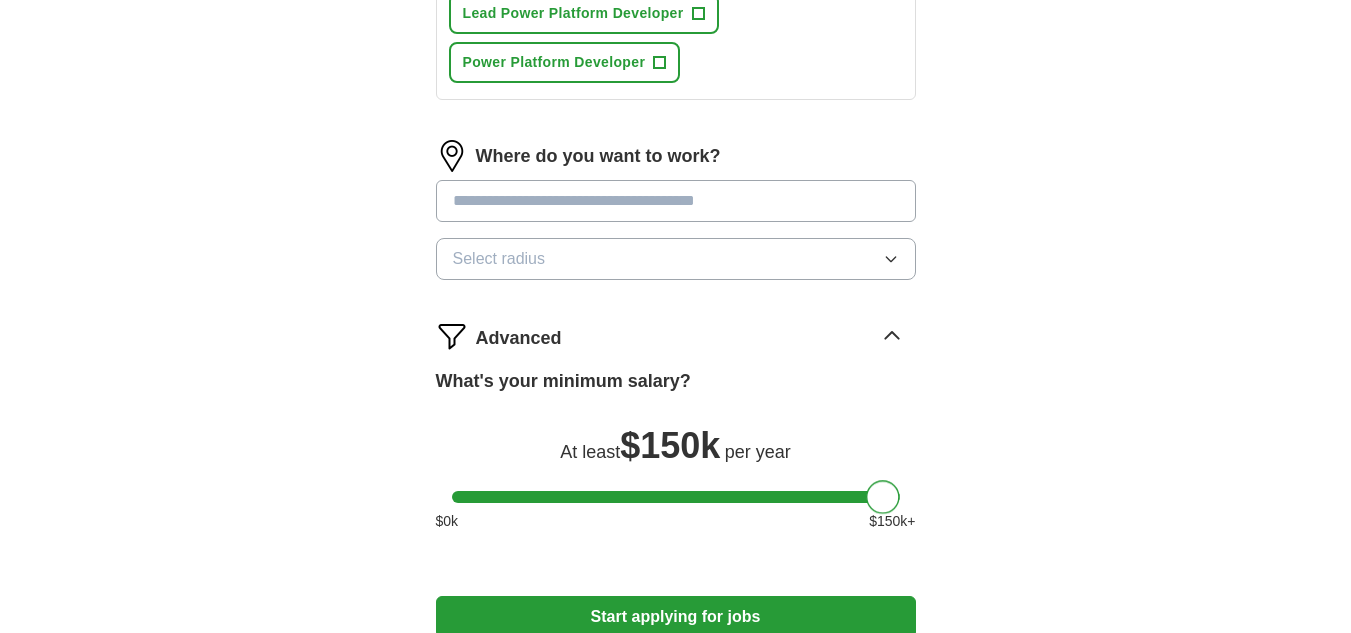 scroll, scrollTop: 1167, scrollLeft: 0, axis: vertical 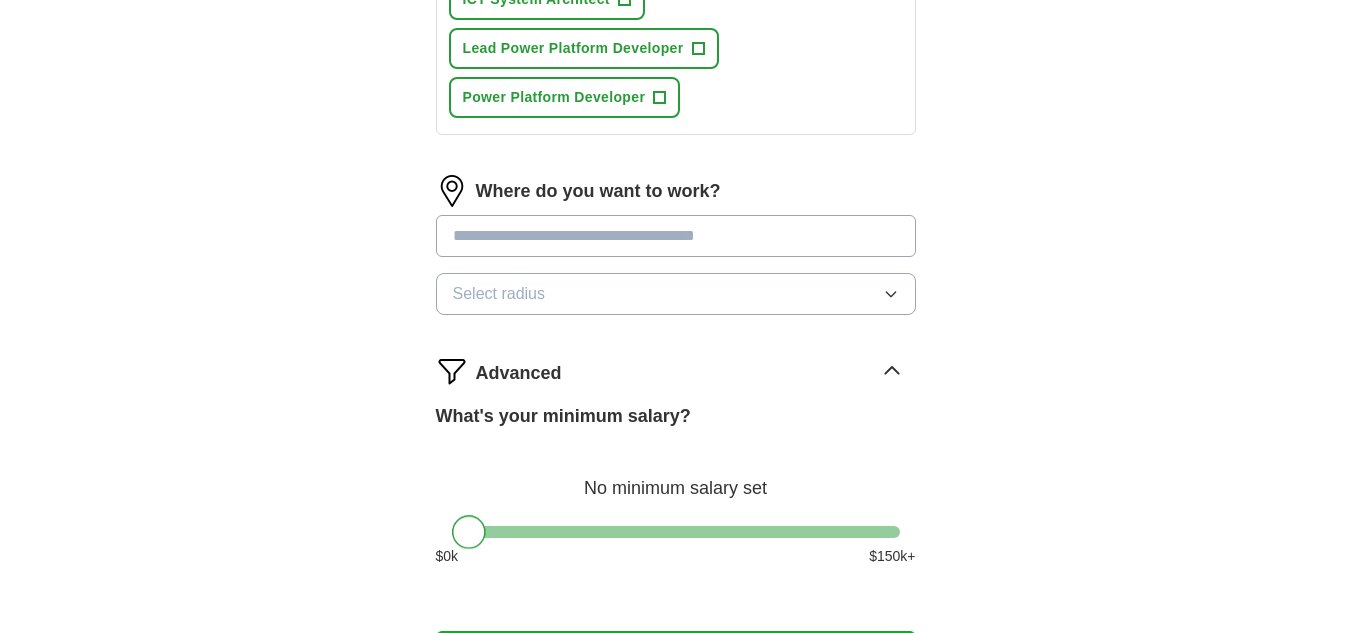 drag, startPoint x: 871, startPoint y: 540, endPoint x: 345, endPoint y: 523, distance: 526.27466 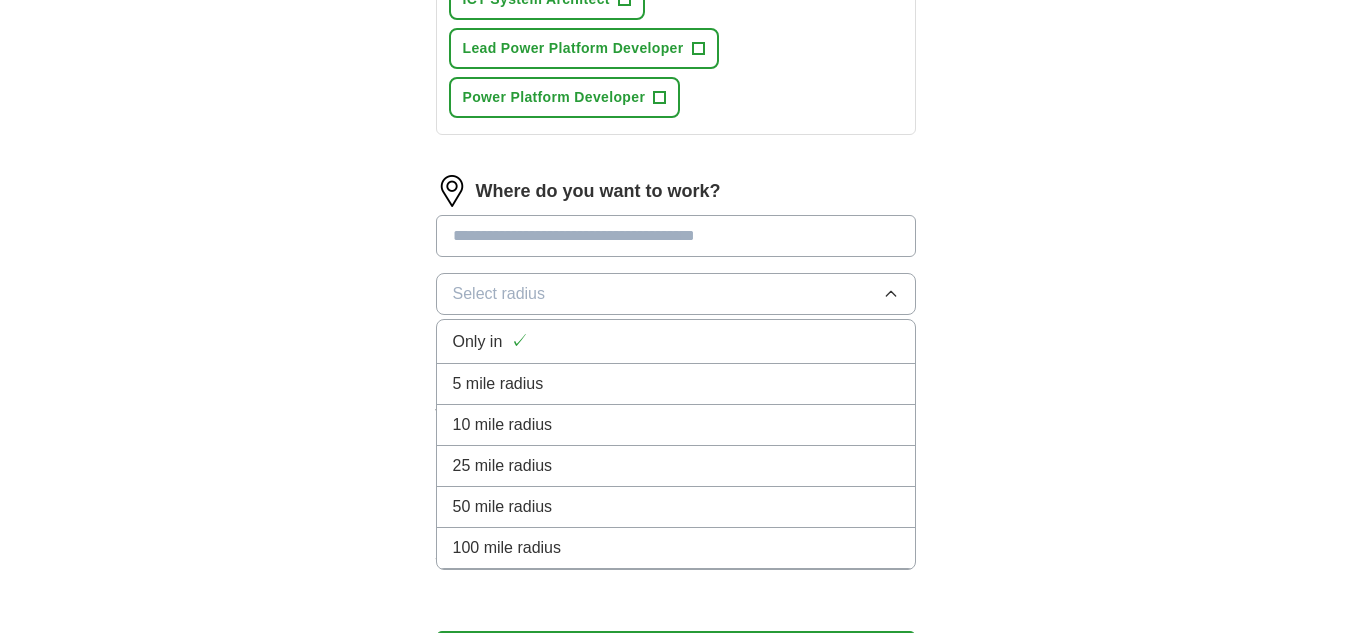 click on "100 mile radius" at bounding box center [507, 548] 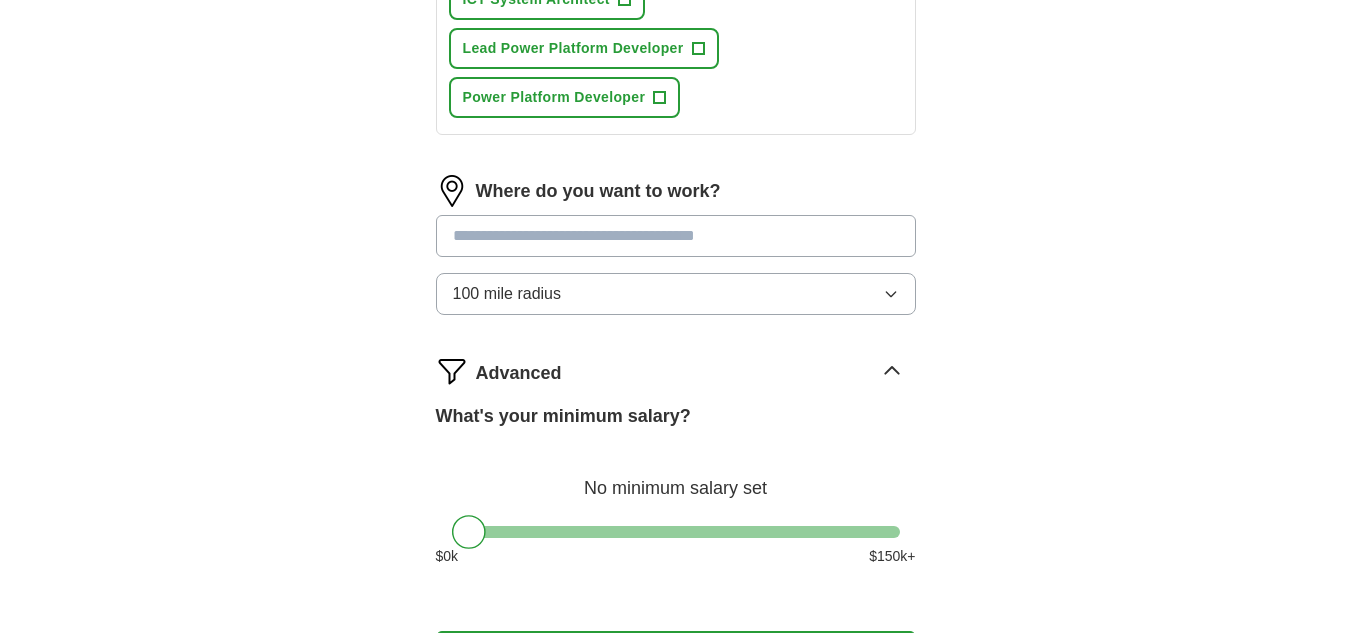 click at bounding box center (676, 236) 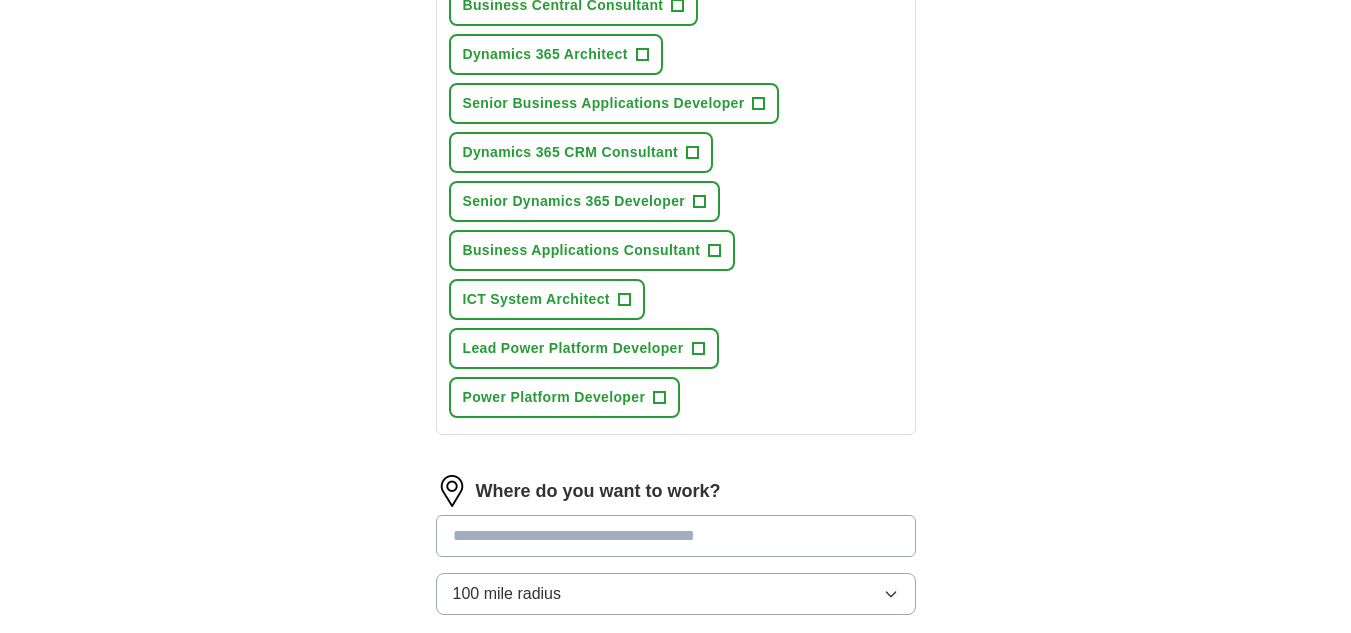 scroll, scrollTop: 1167, scrollLeft: 0, axis: vertical 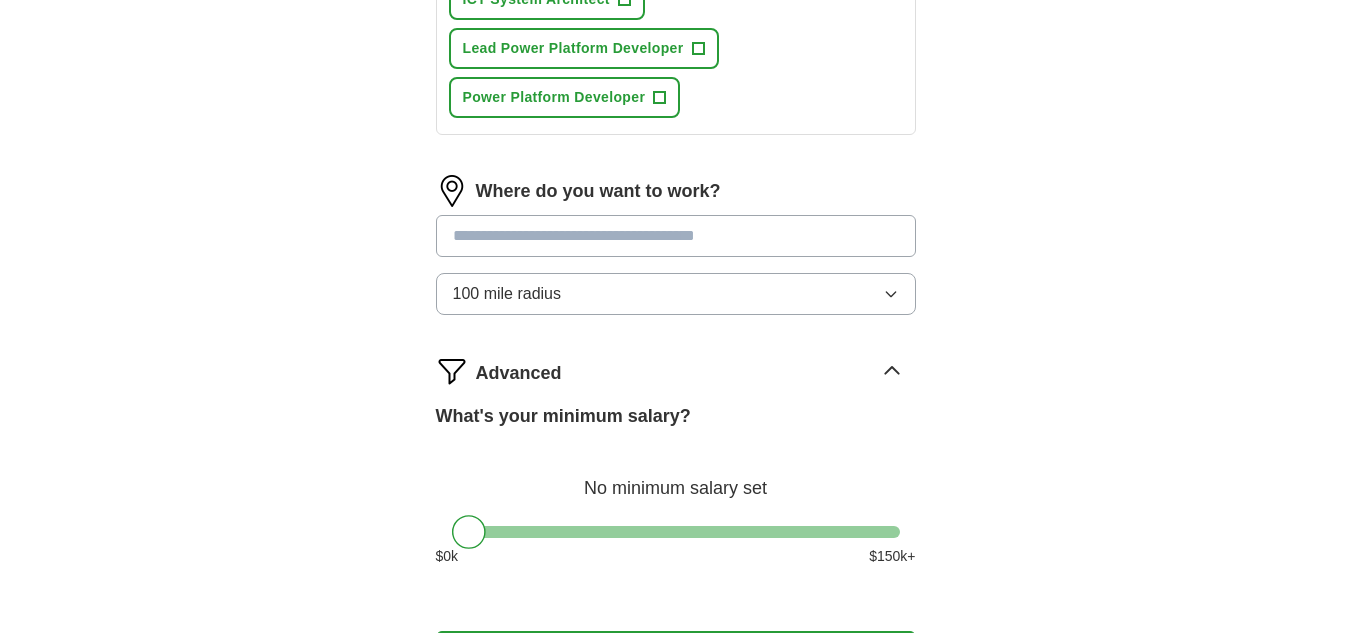 click at bounding box center (676, 236) 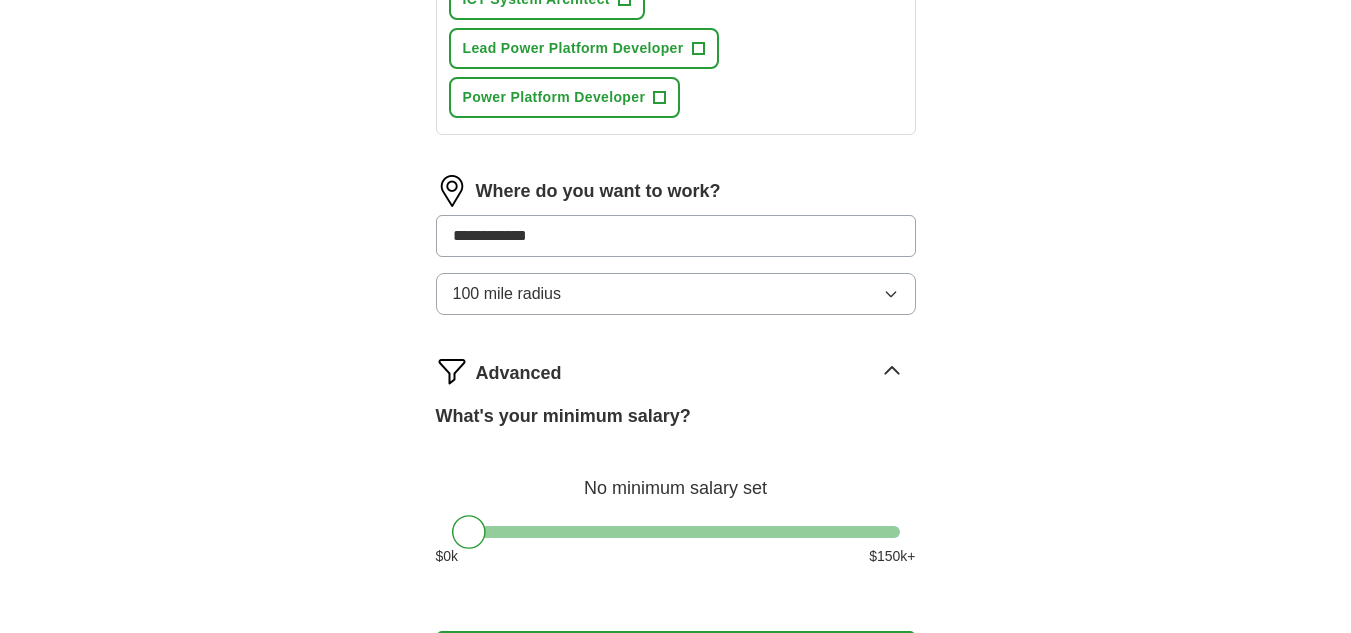 type on "**********" 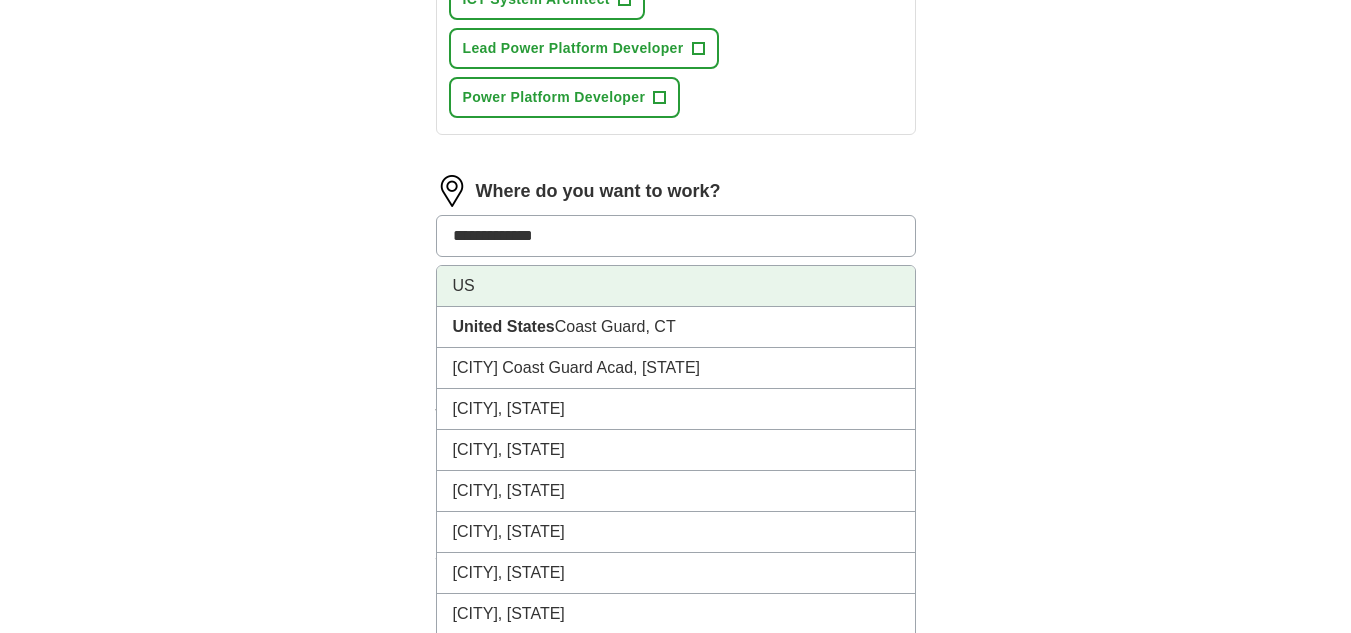 click on "US" at bounding box center (676, 286) 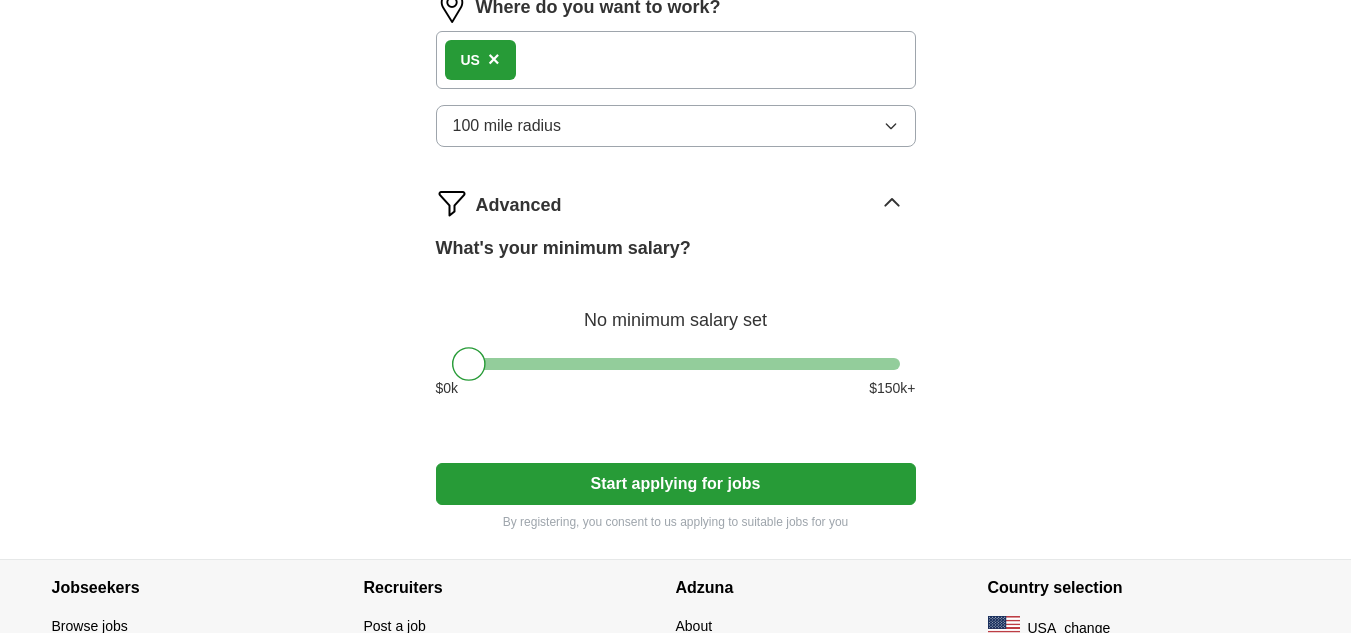 scroll, scrollTop: 1267, scrollLeft: 0, axis: vertical 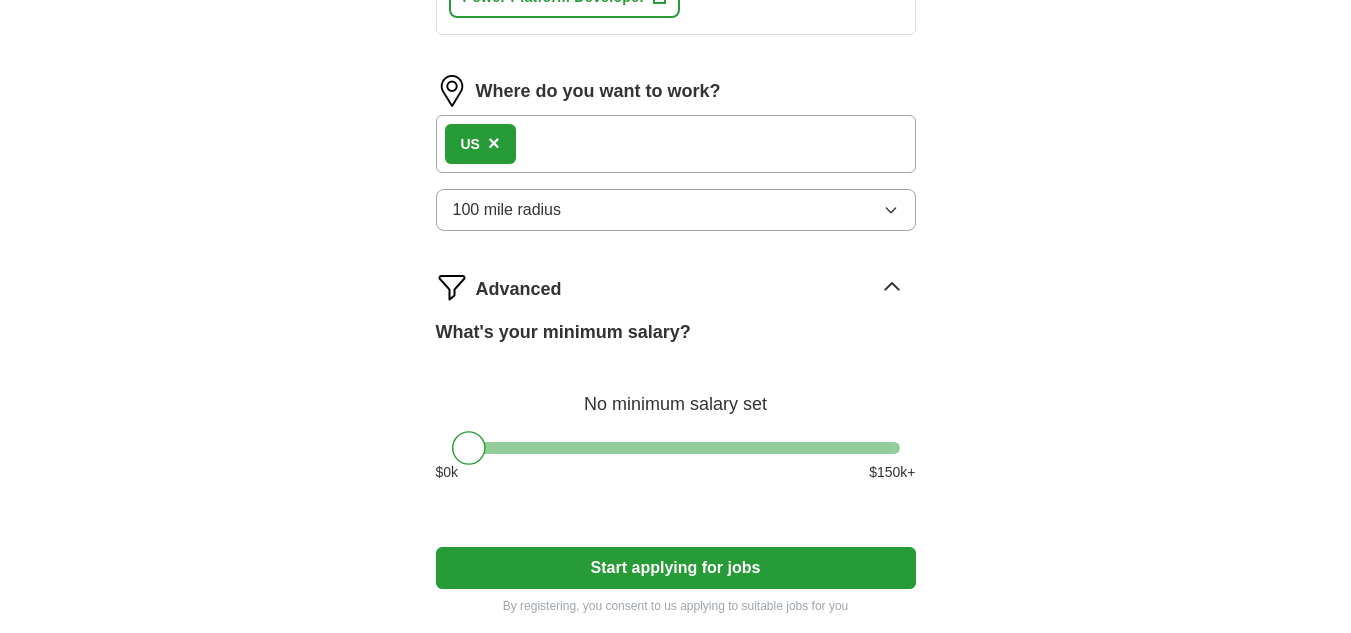 click on "100 mile radius" at bounding box center [676, 210] 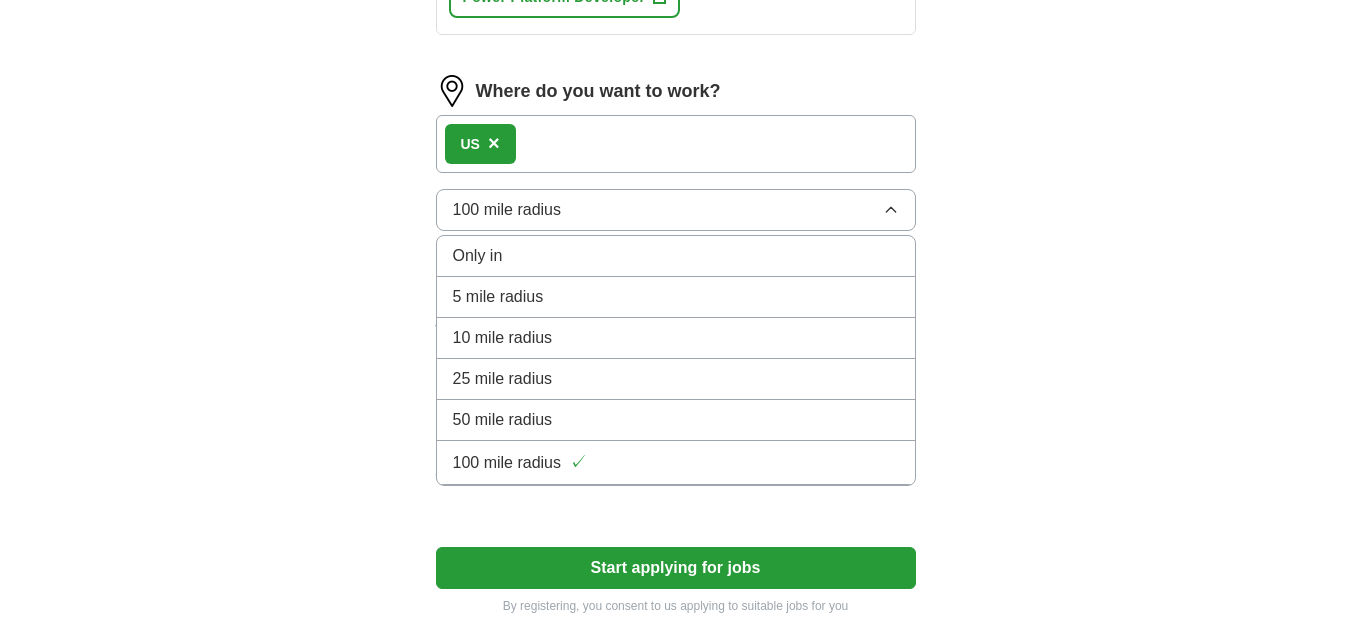 click on "Only in" at bounding box center [676, 256] 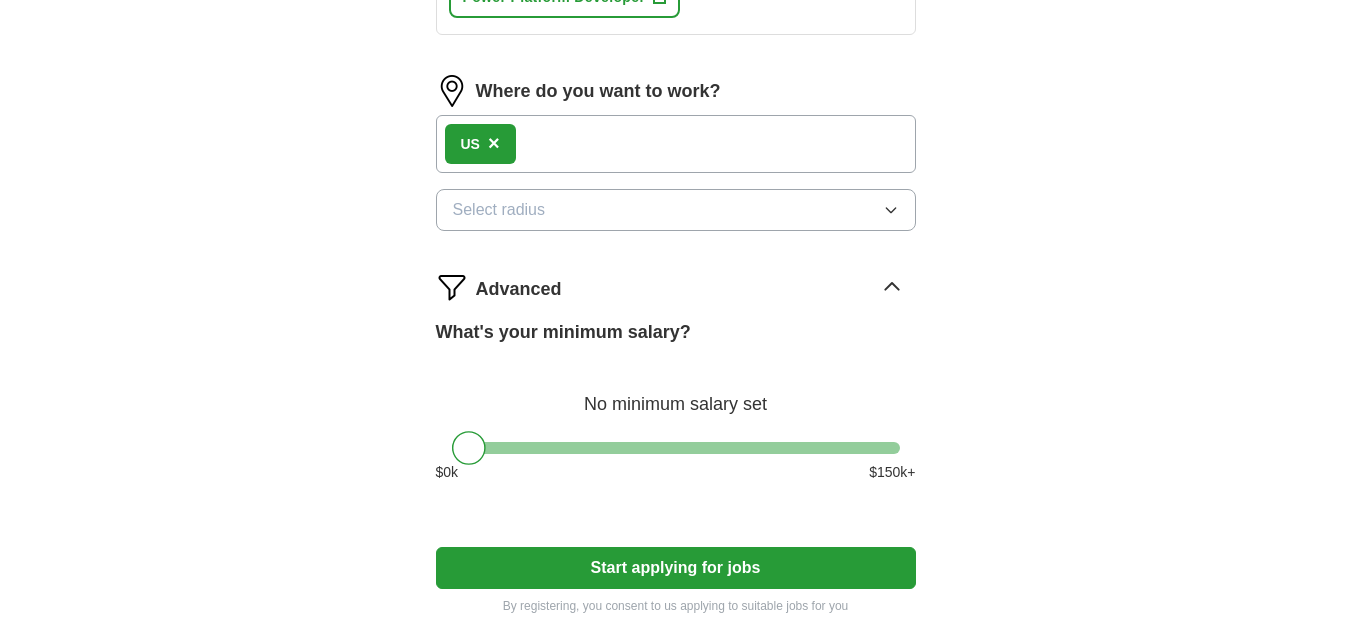 click on "Start applying for jobs" at bounding box center (676, 568) 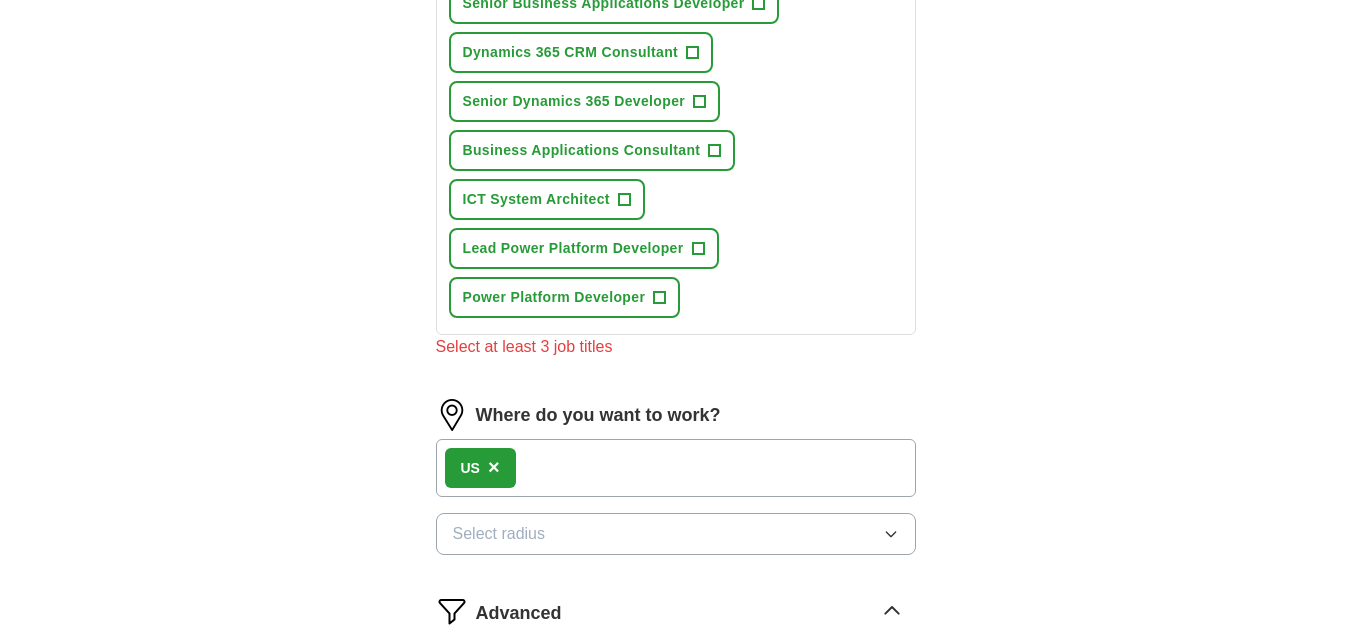 scroll, scrollTop: 667, scrollLeft: 0, axis: vertical 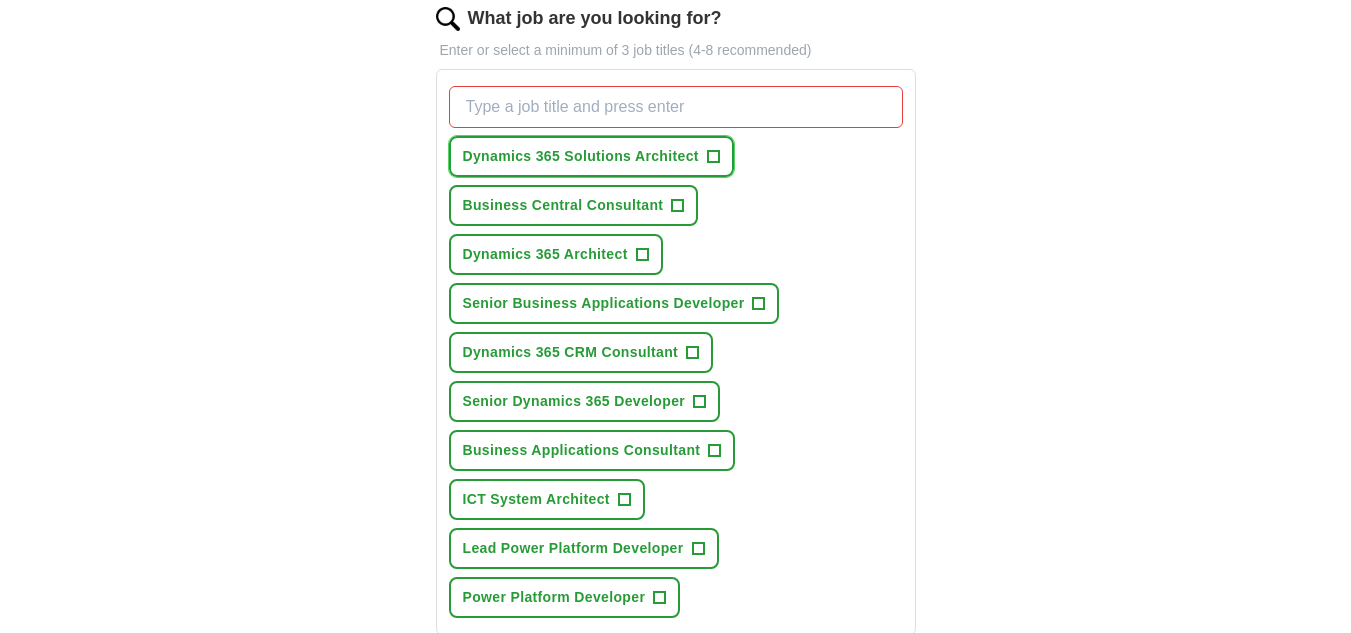 click on "+" at bounding box center [713, 157] 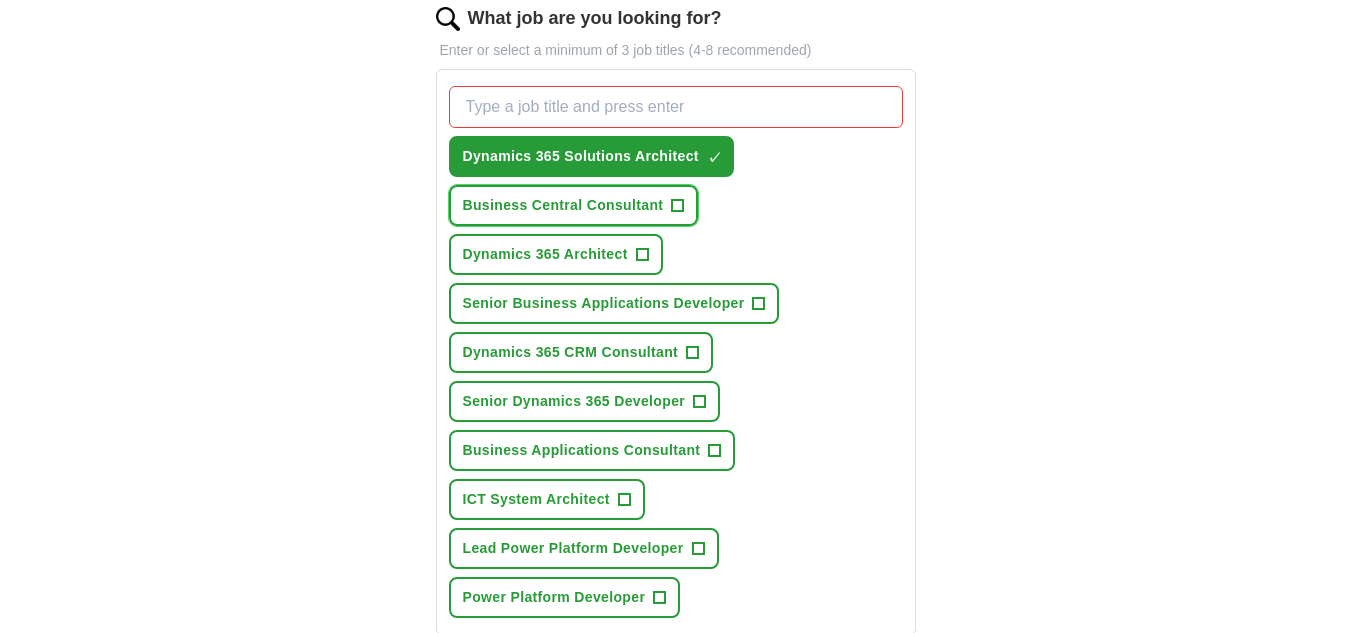 click on "Business Central Consultant +" at bounding box center (574, 205) 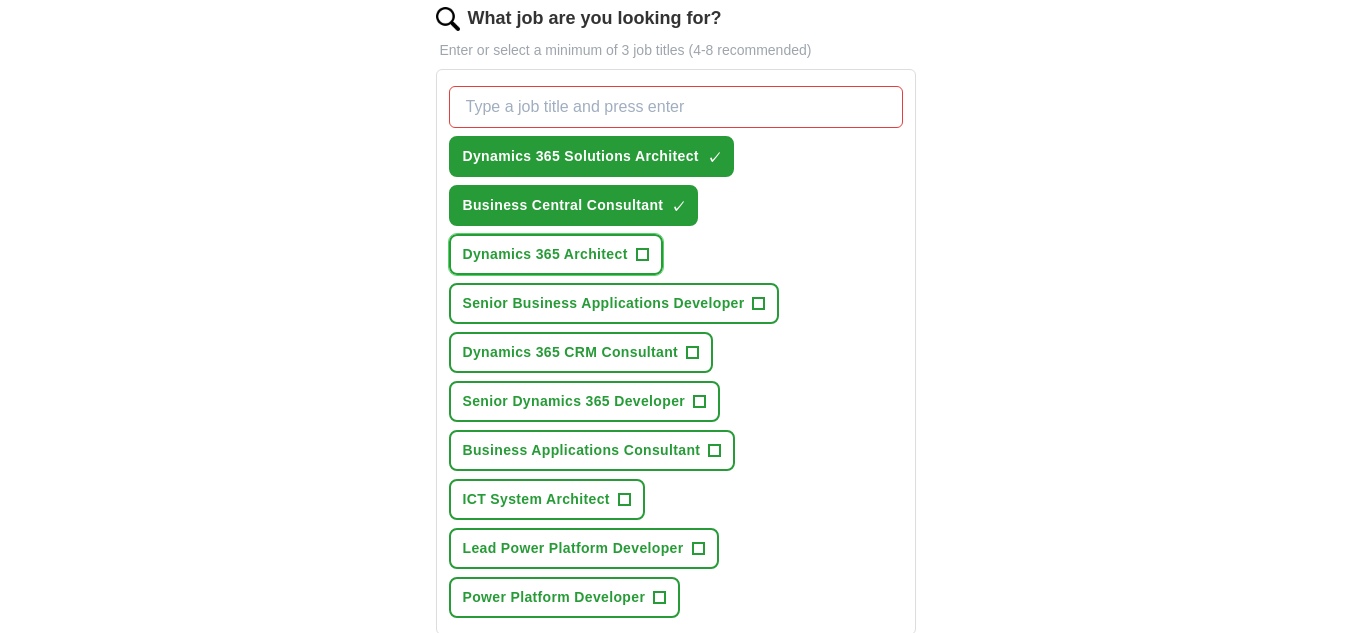 click on "Dynamics 365 Architect +" at bounding box center [556, 254] 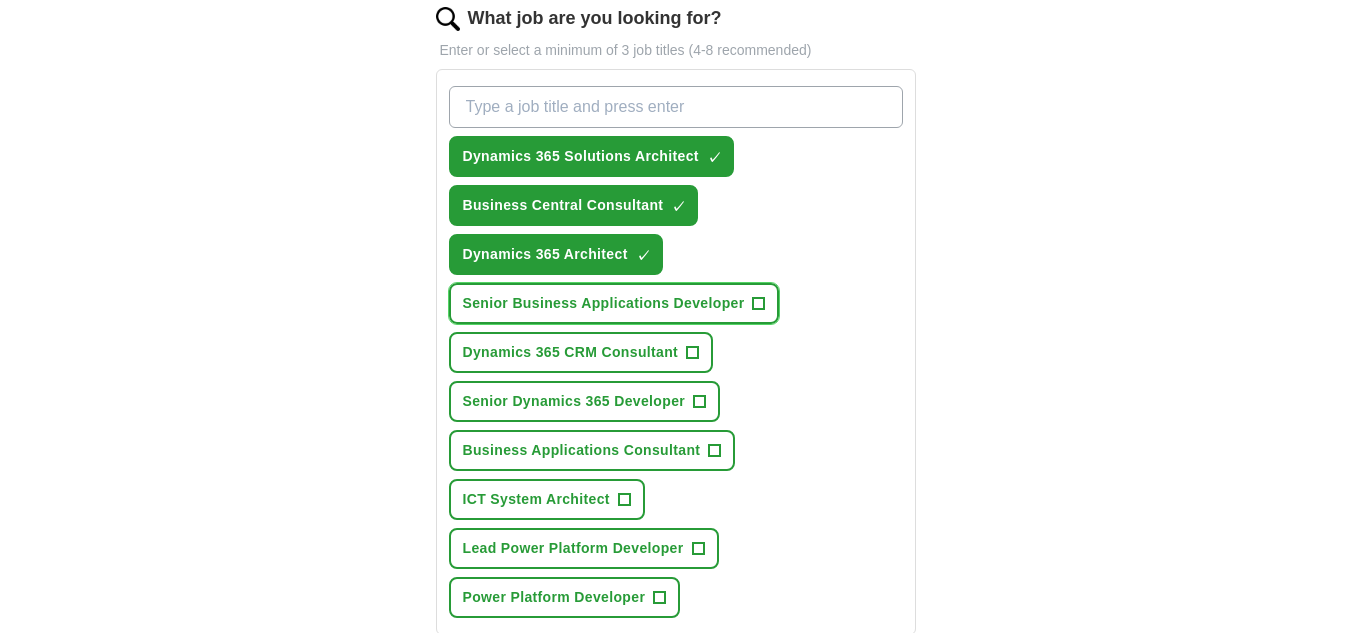 click on "+" at bounding box center (759, 304) 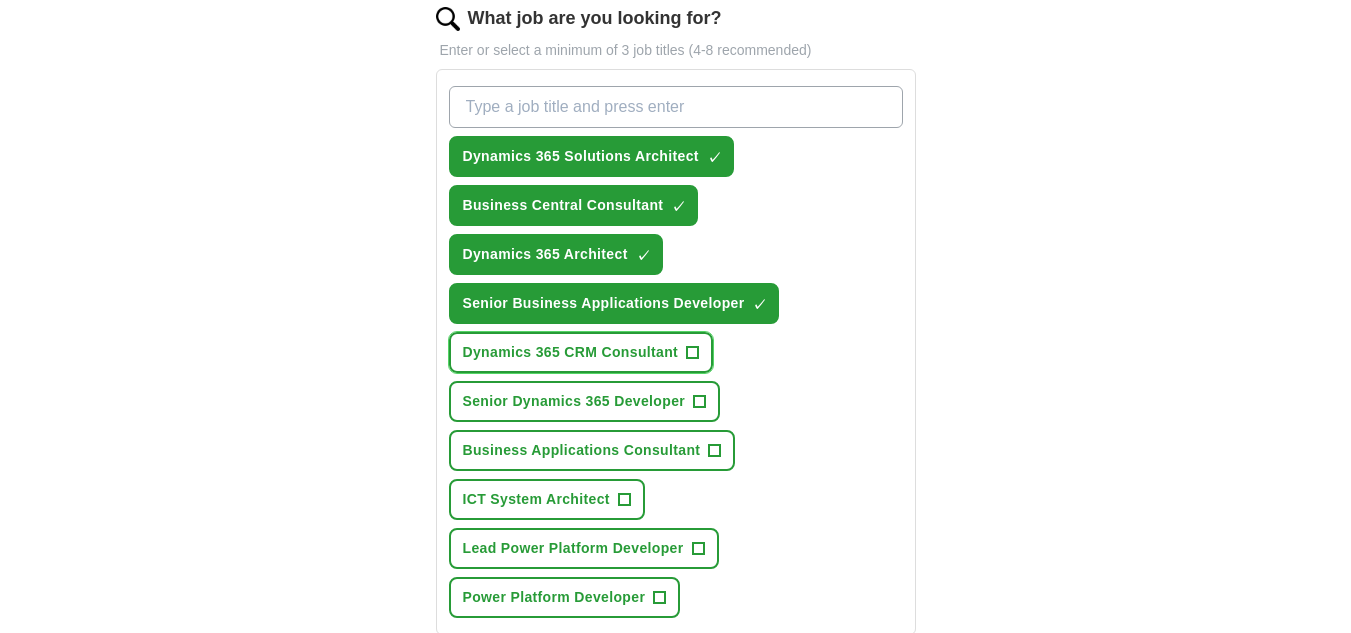 click on "Dynamics 365 CRM Consultant +" at bounding box center (581, 352) 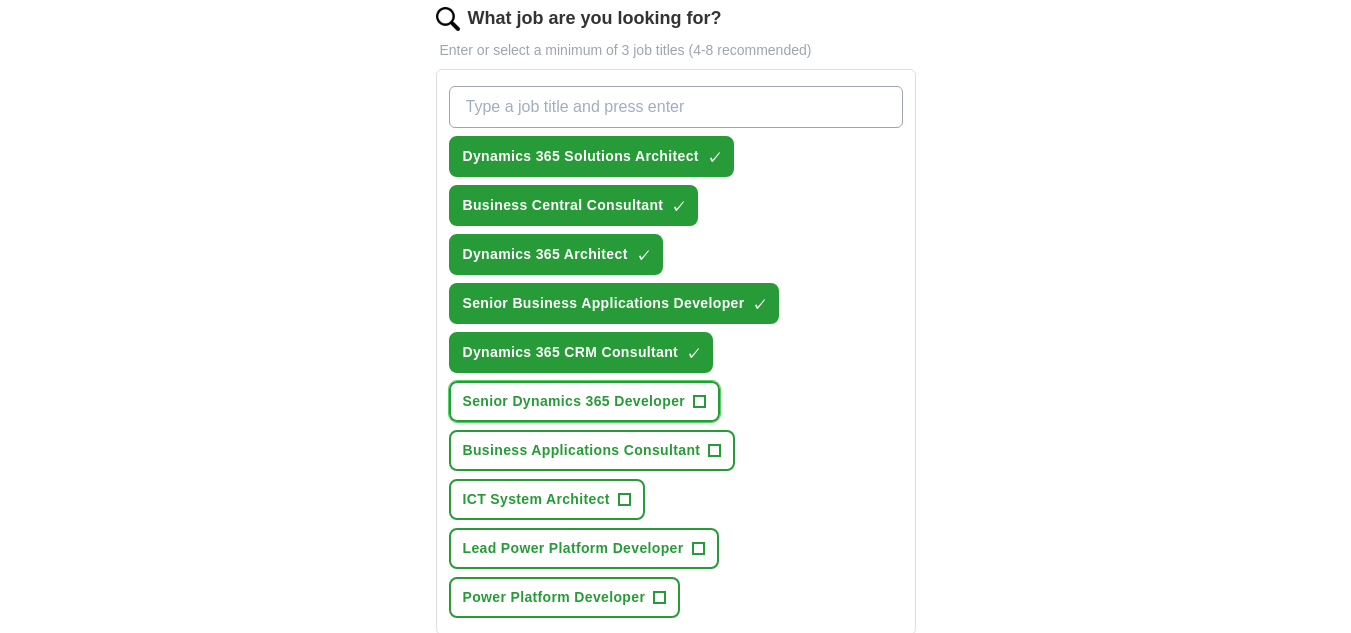 click on "+" at bounding box center [700, 402] 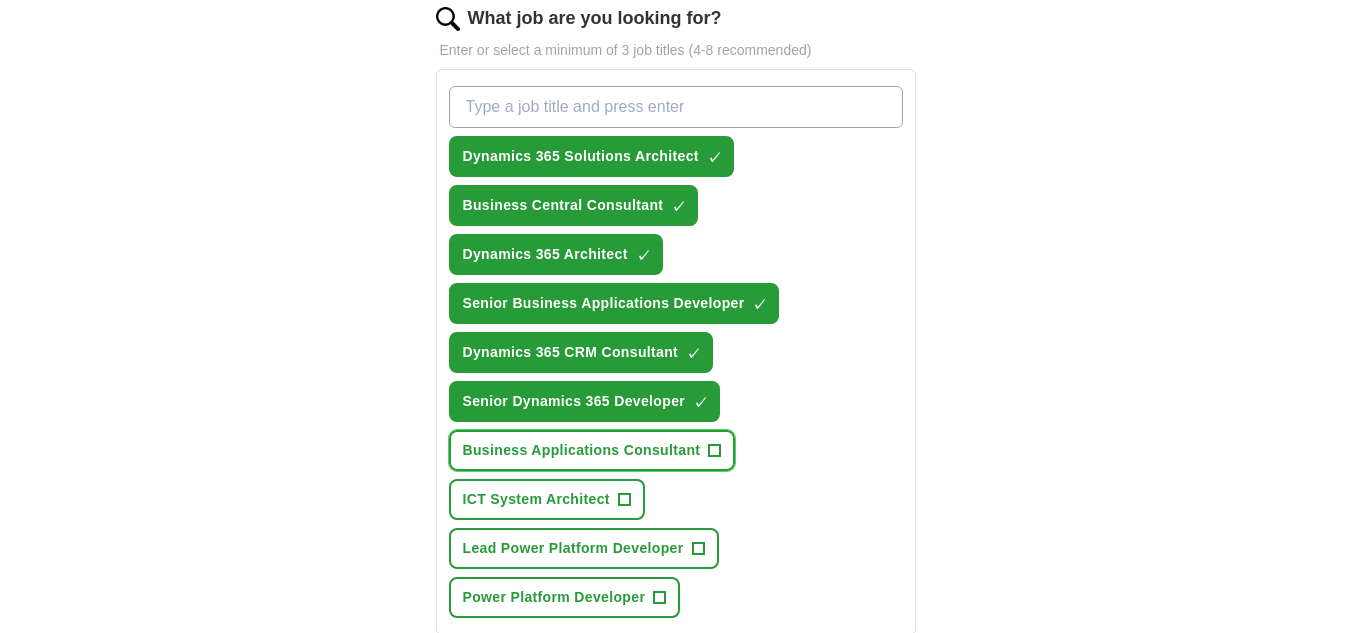 click on "Business Applications Consultant +" at bounding box center (592, 450) 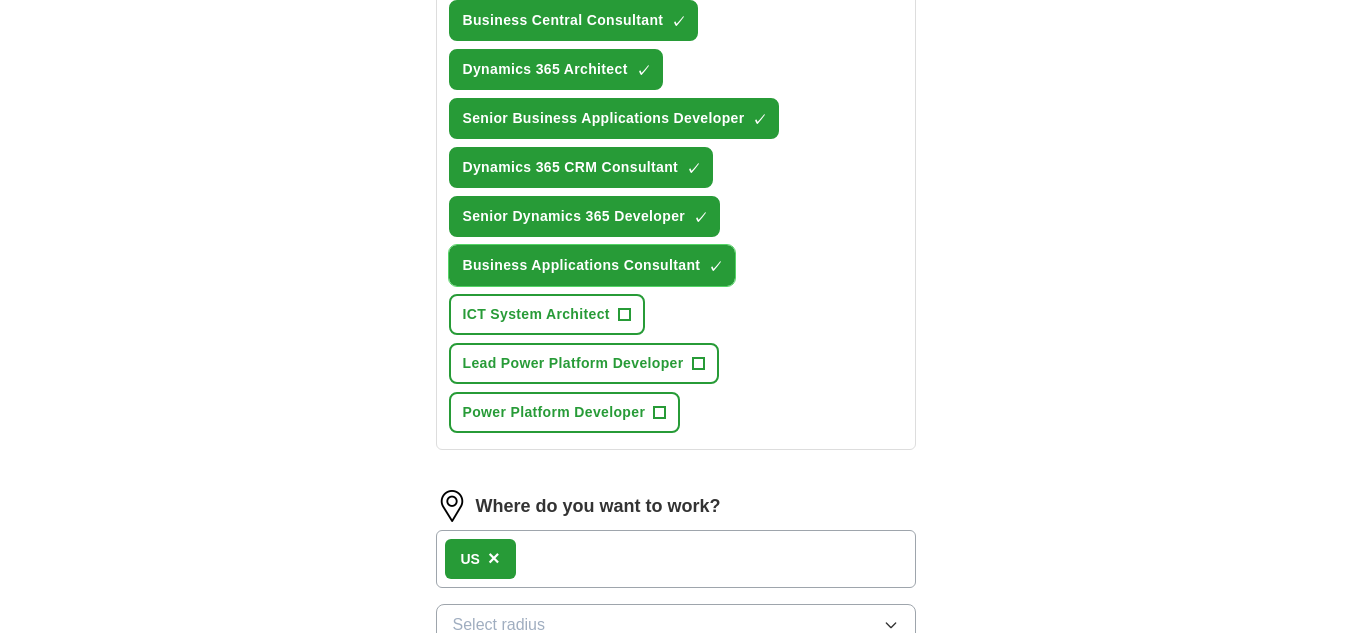 scroll, scrollTop: 867, scrollLeft: 0, axis: vertical 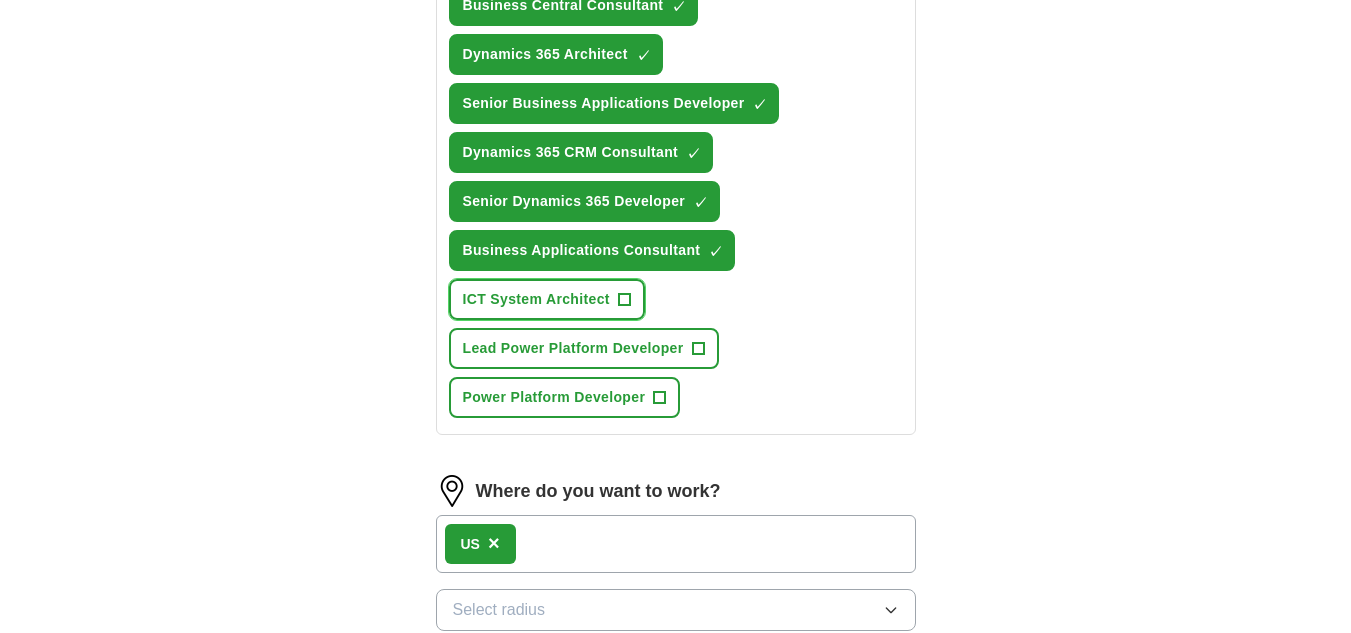 click on "+" at bounding box center [624, 300] 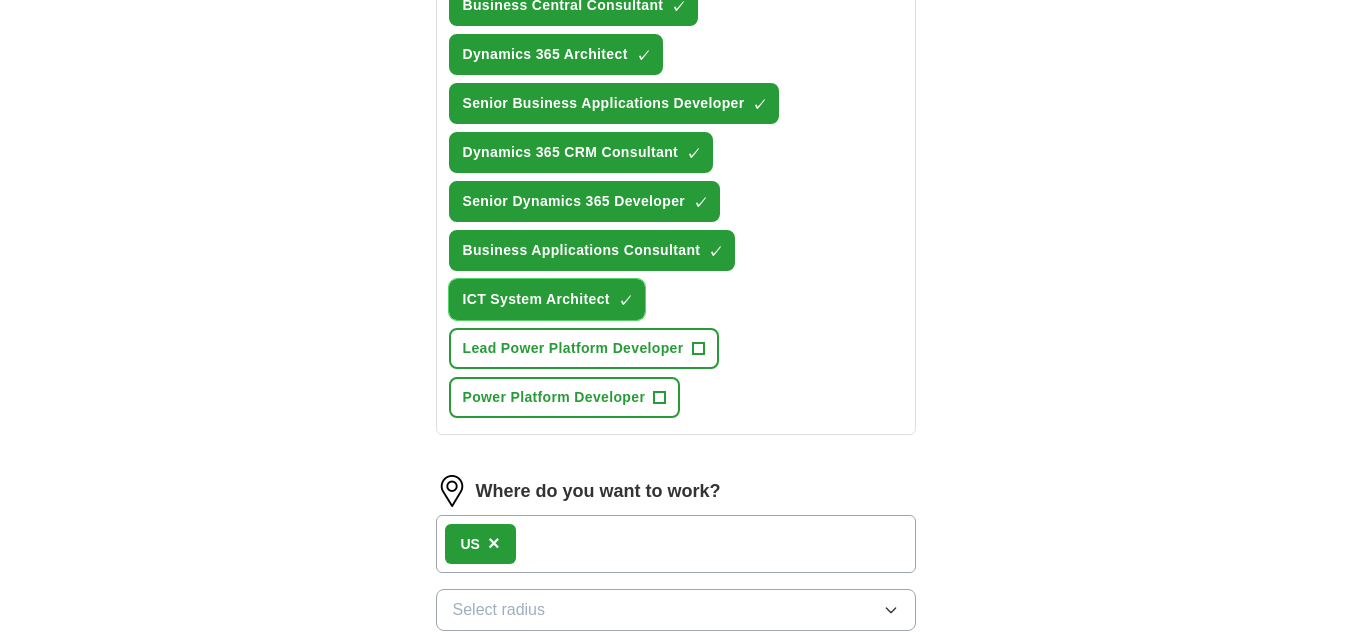click on "[CITY] ✓ ×" at bounding box center [547, 299] 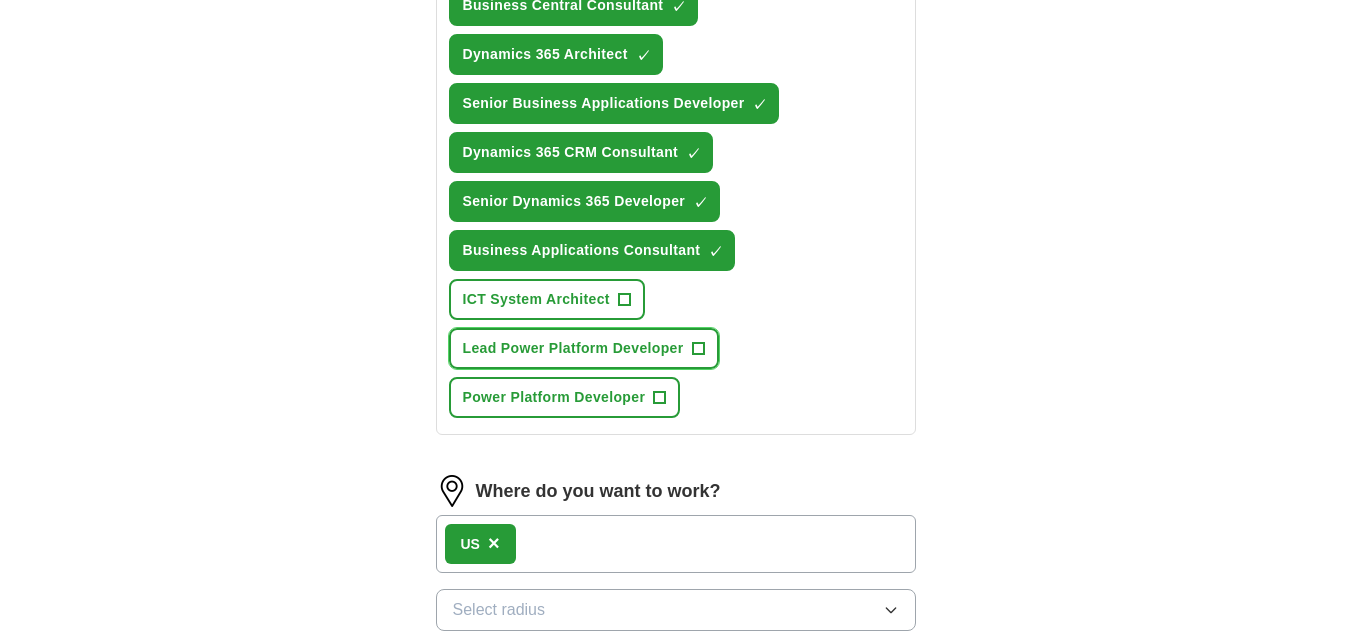 click on "+" at bounding box center [698, 349] 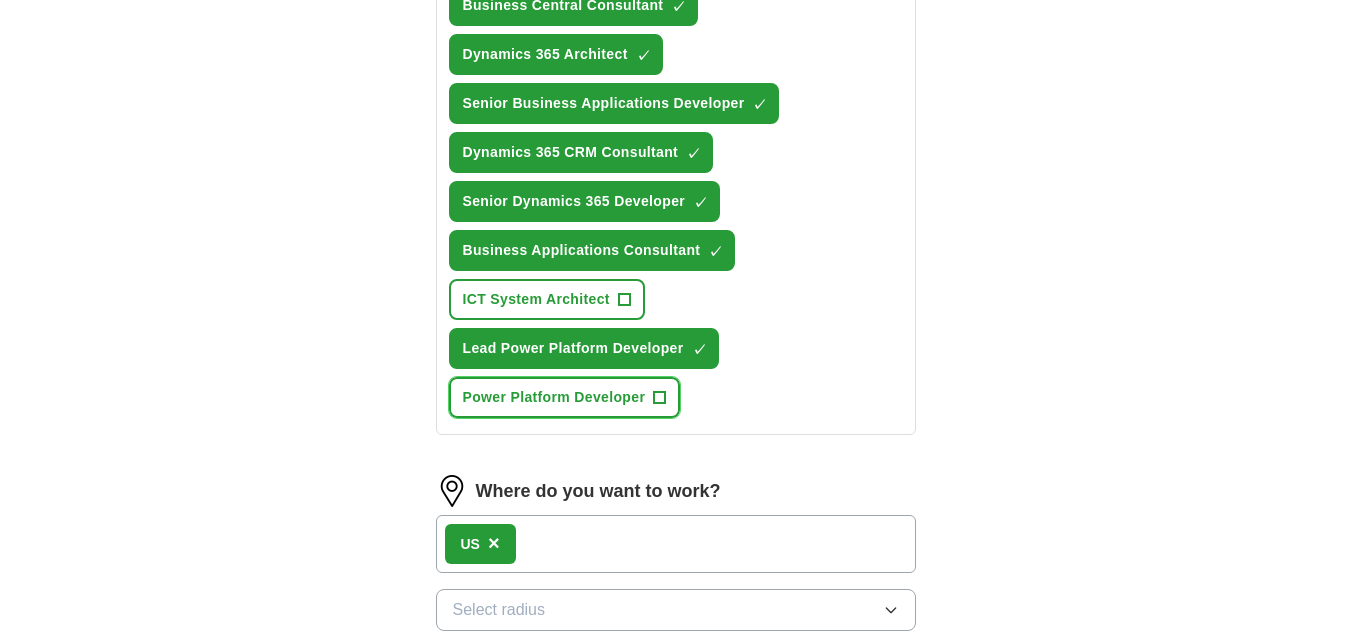 click on "Power Platform Developer +" at bounding box center [565, 397] 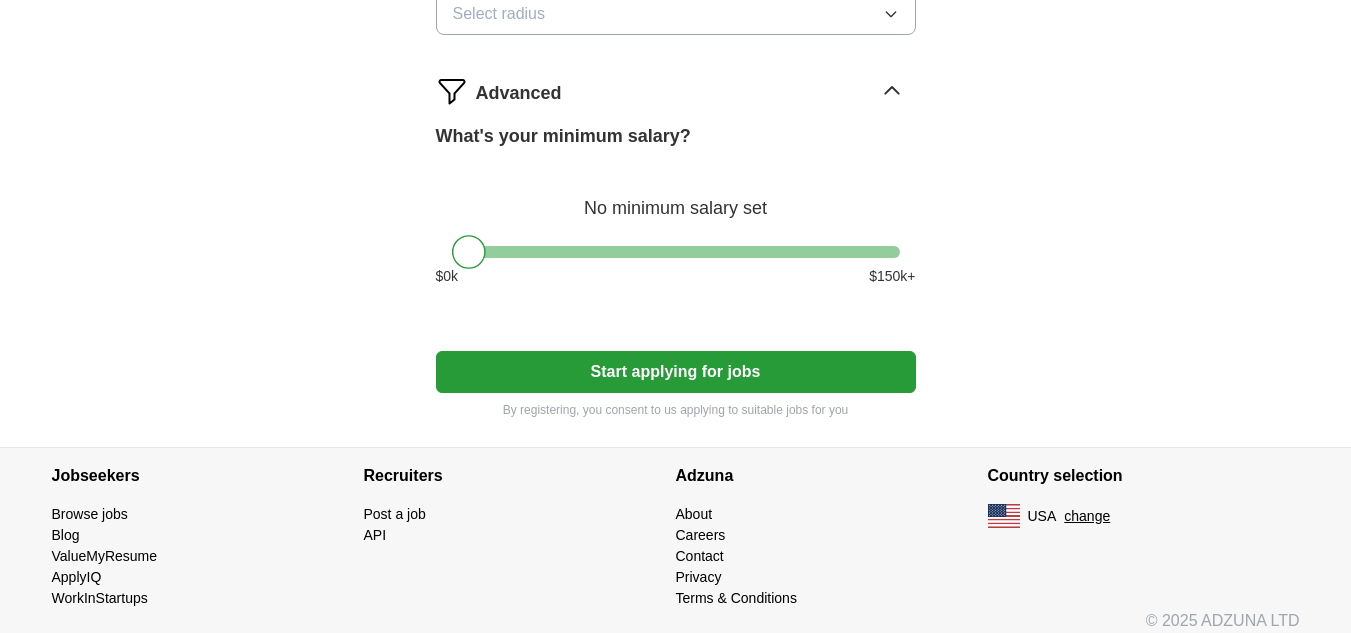 scroll, scrollTop: 1479, scrollLeft: 0, axis: vertical 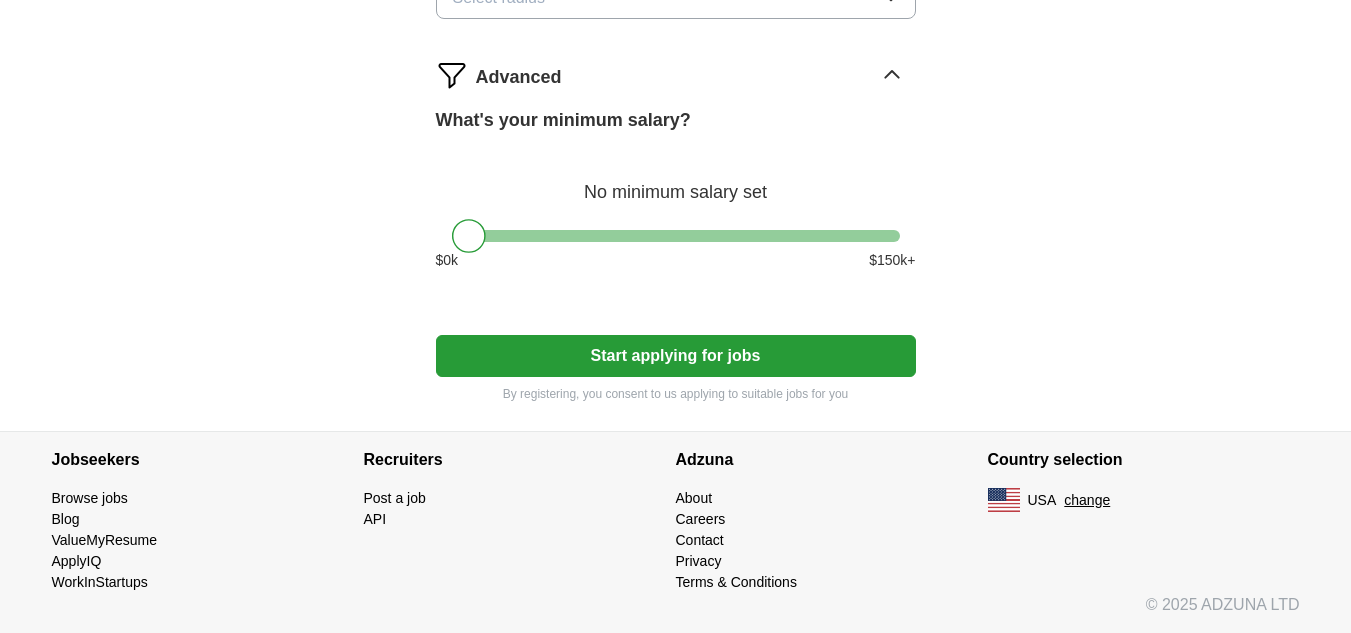 click on "Start applying for jobs" at bounding box center [676, 356] 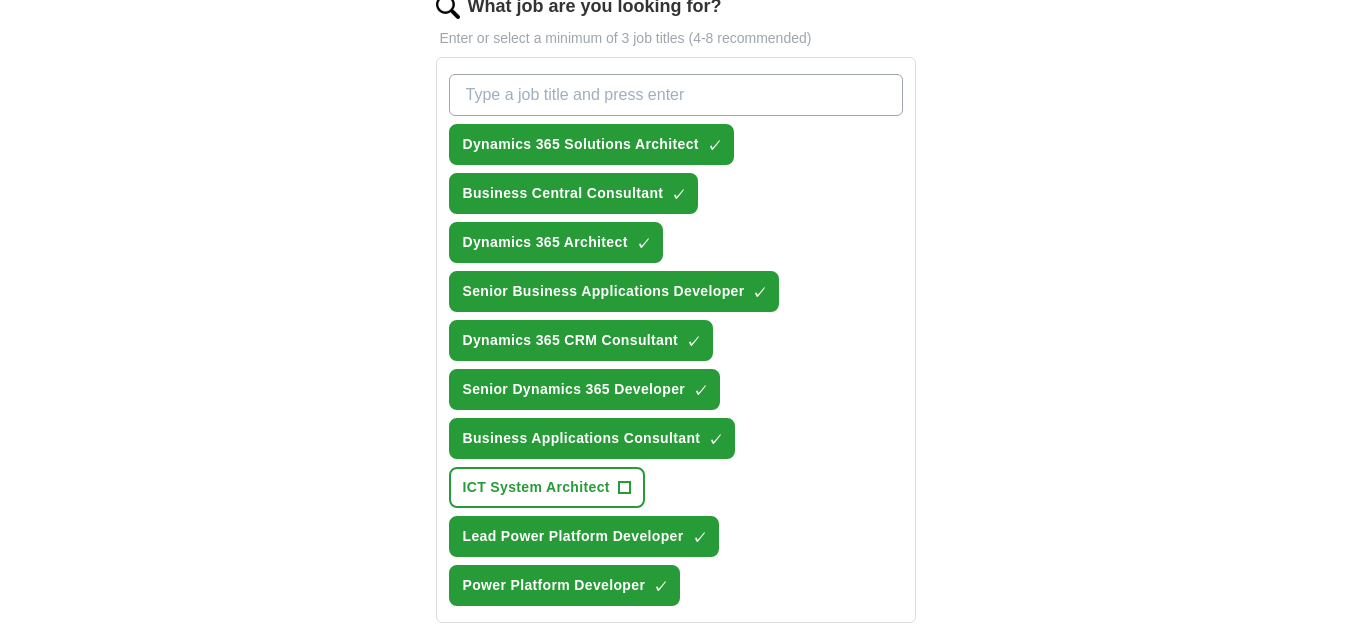 select on "**" 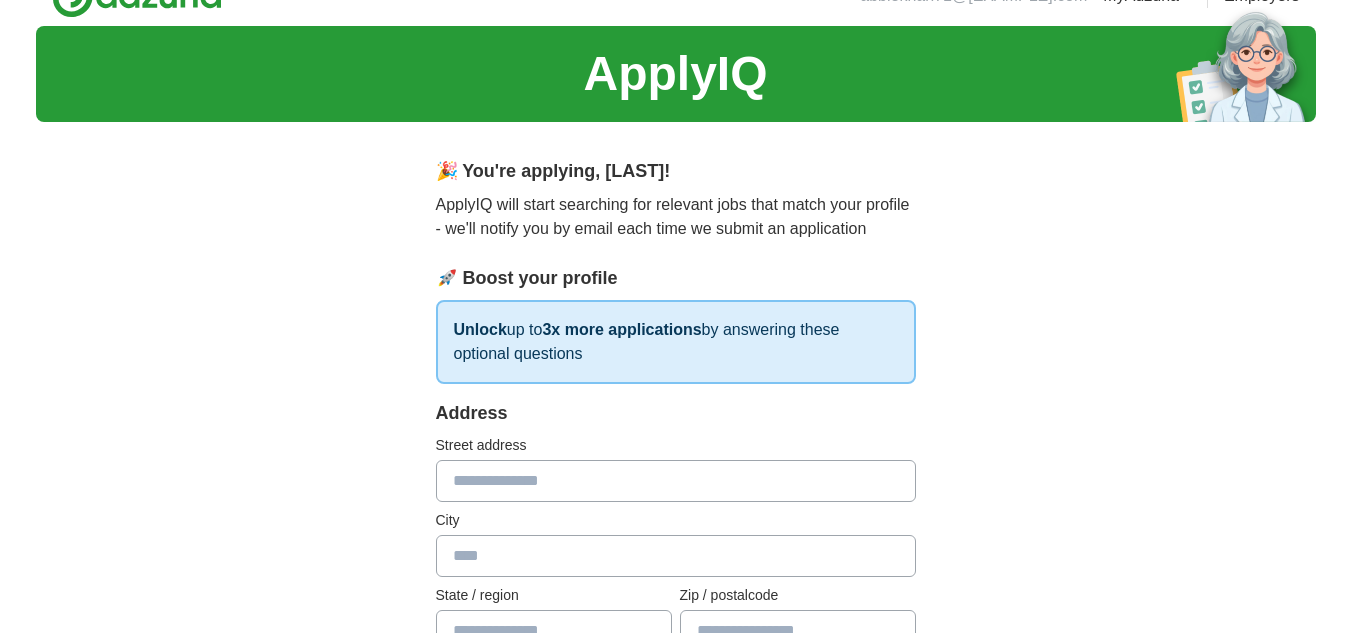 scroll, scrollTop: 0, scrollLeft: 0, axis: both 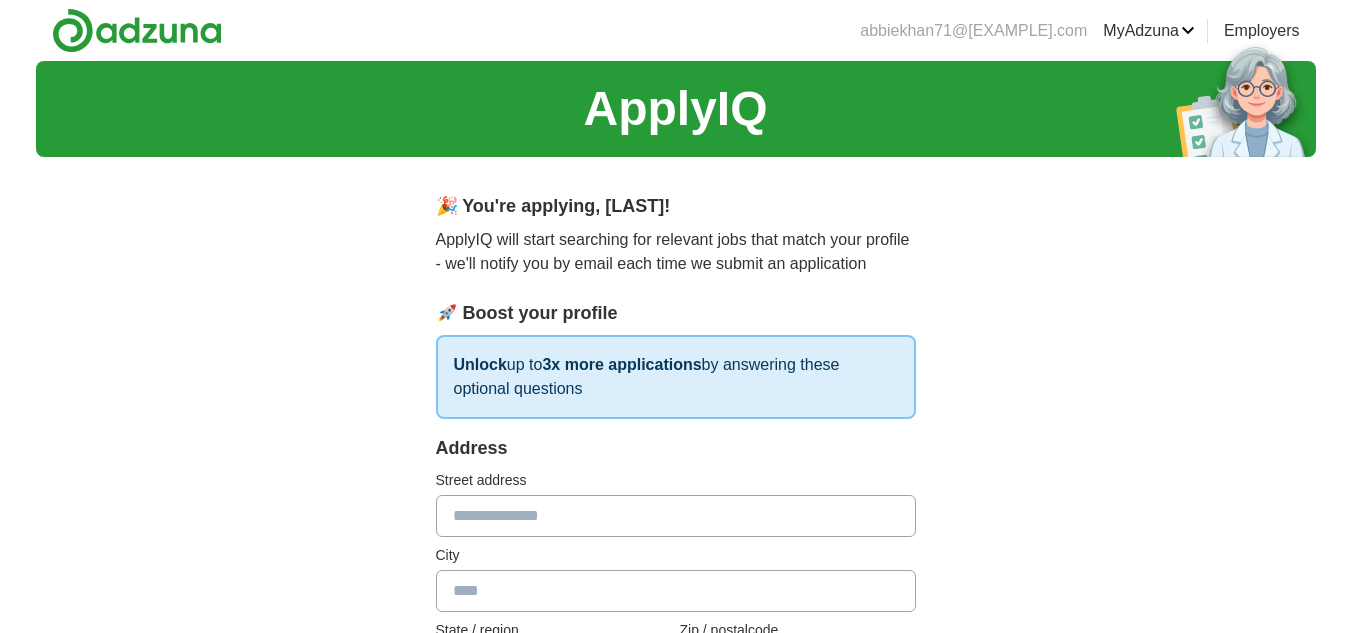 click at bounding box center [676, 516] 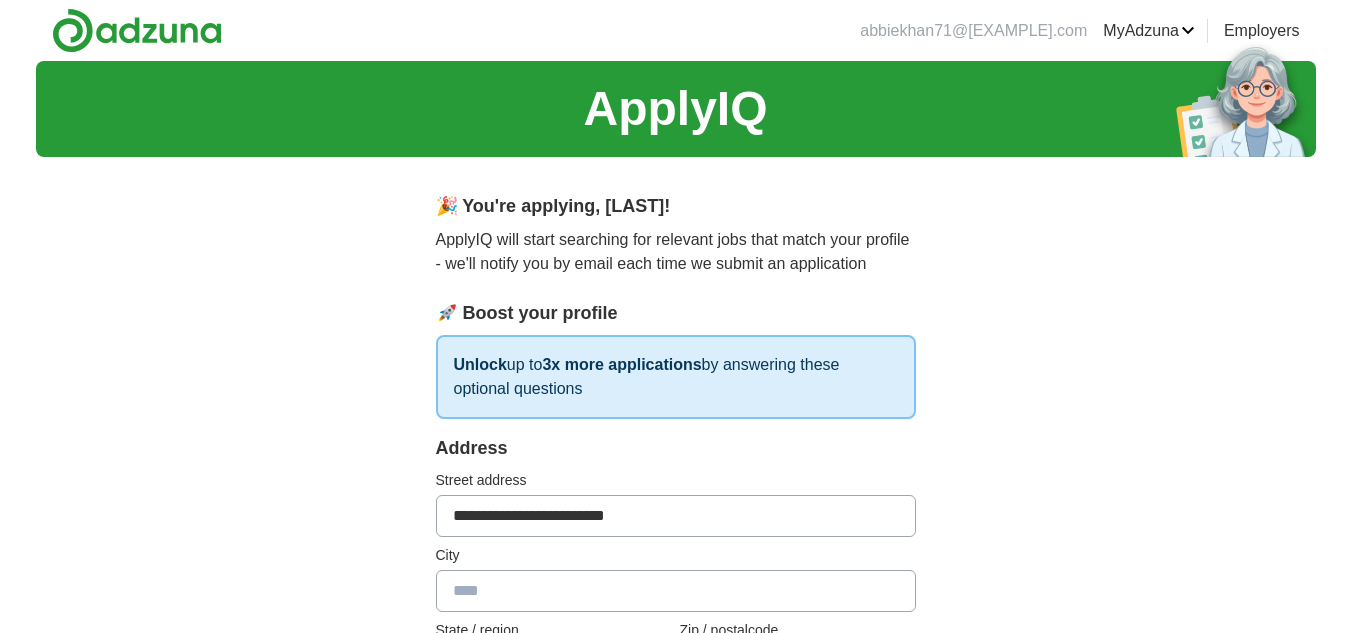 type on "******" 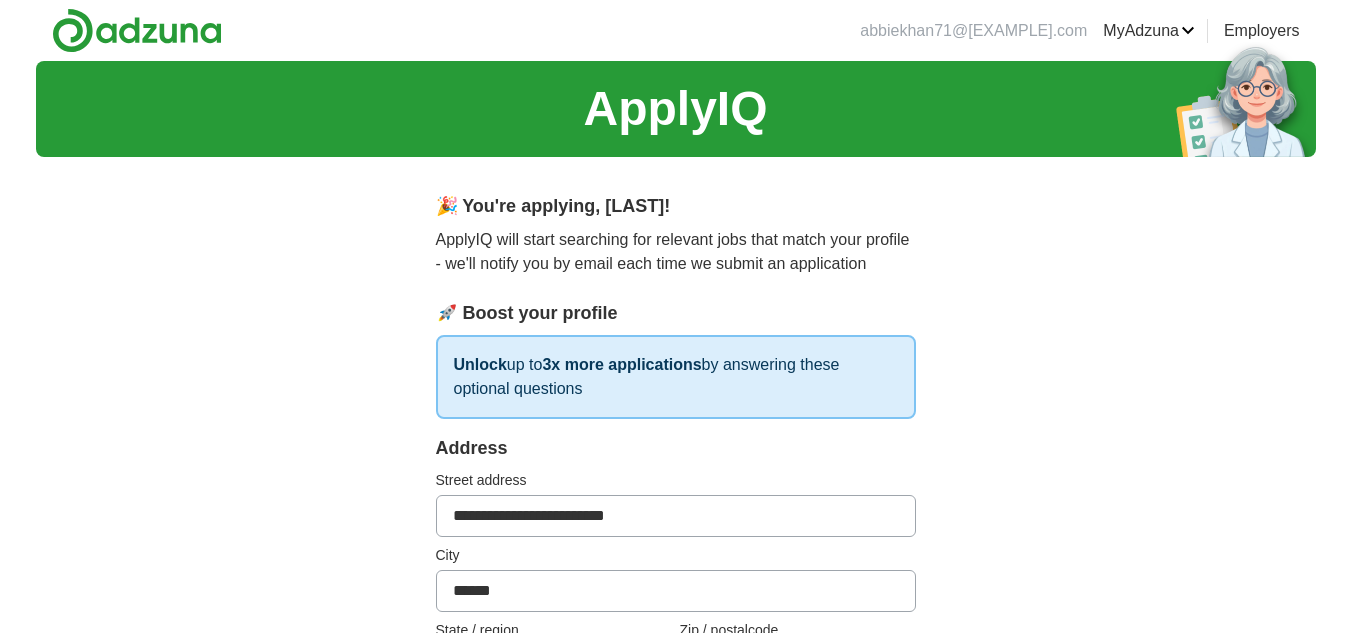 type on "**********" 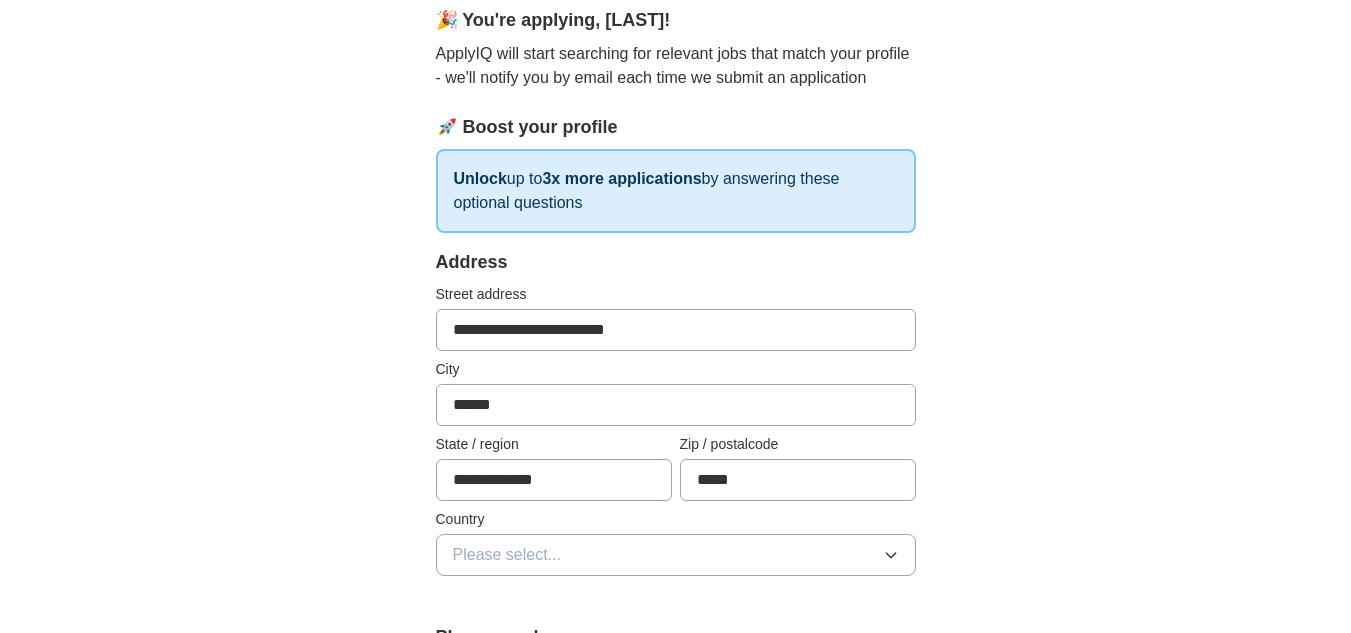 scroll, scrollTop: 400, scrollLeft: 0, axis: vertical 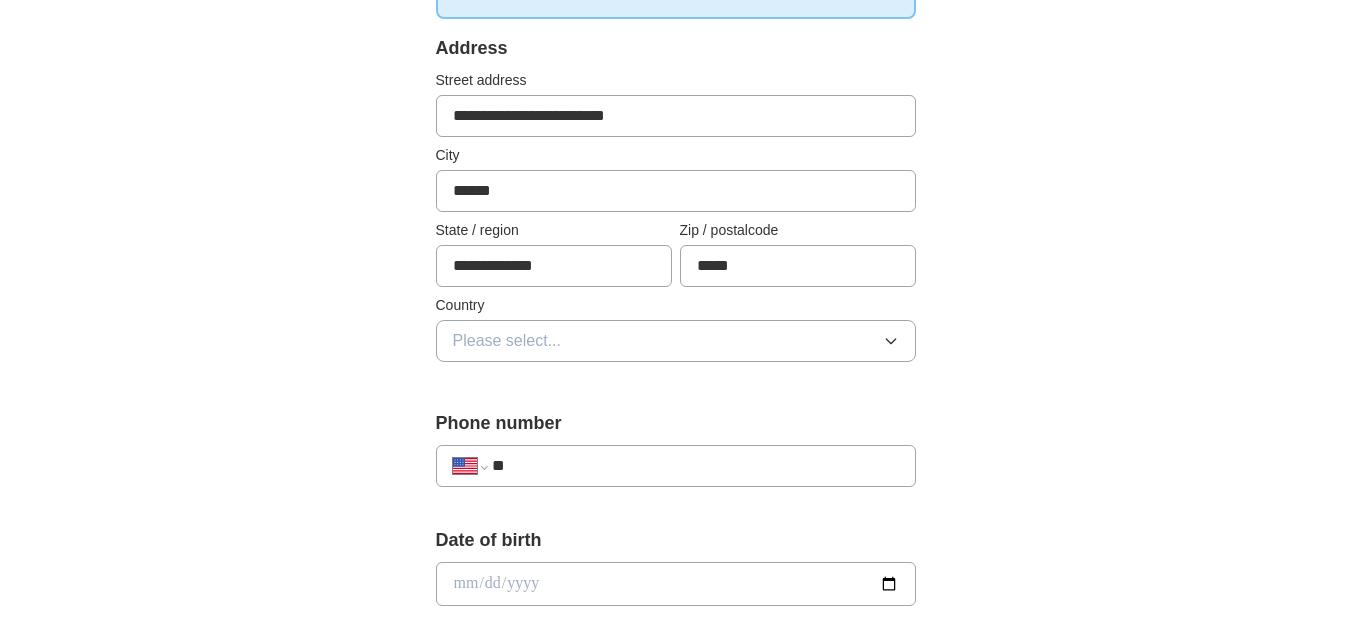 click on "Please select..." at bounding box center [676, 341] 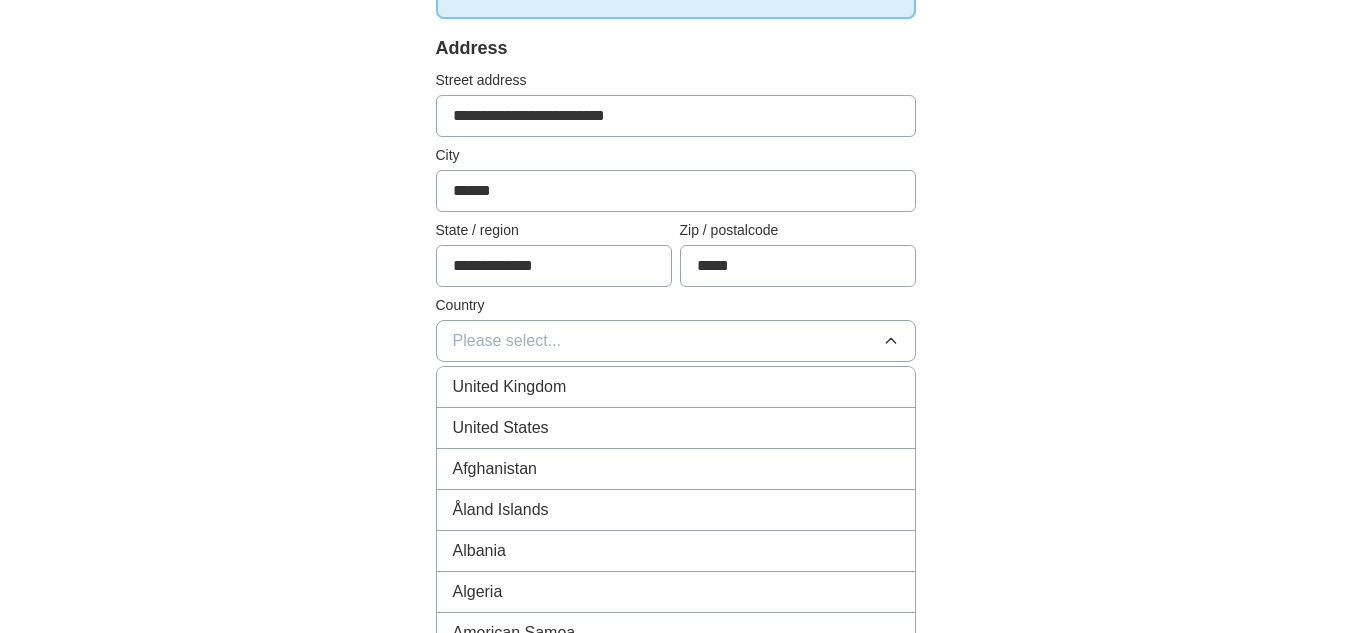 click on "United States" at bounding box center (676, 428) 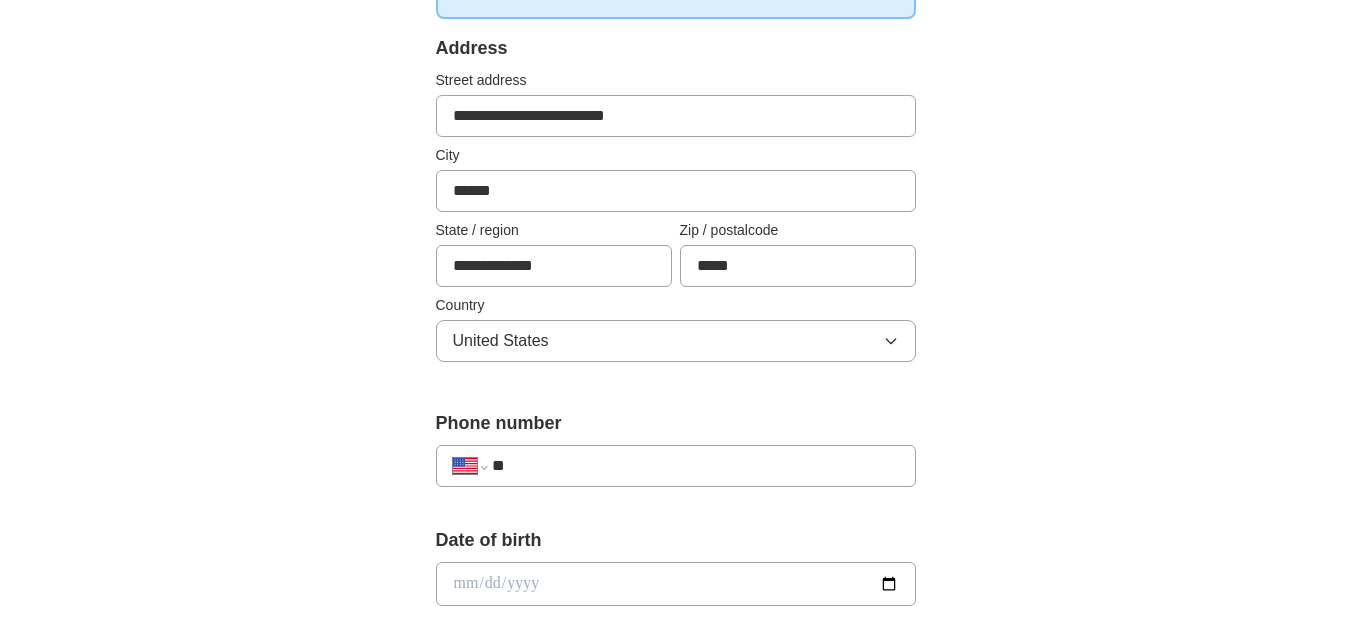 scroll, scrollTop: 500, scrollLeft: 0, axis: vertical 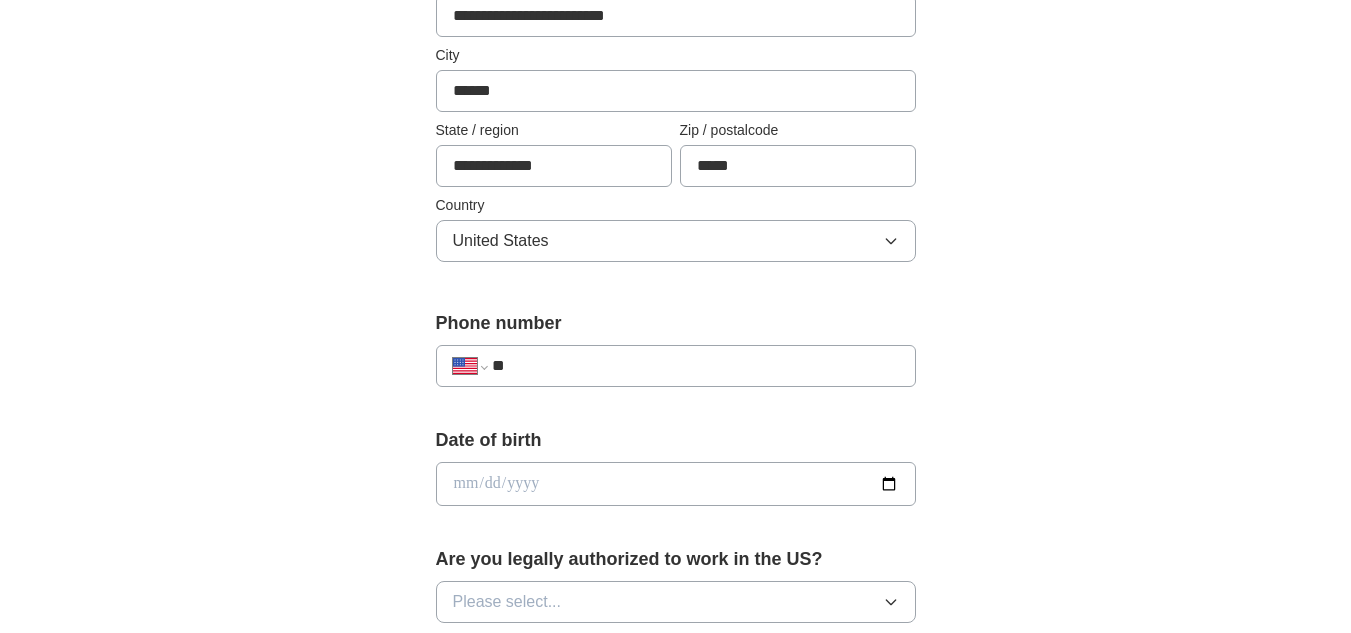 click on "**********" at bounding box center [676, 356] 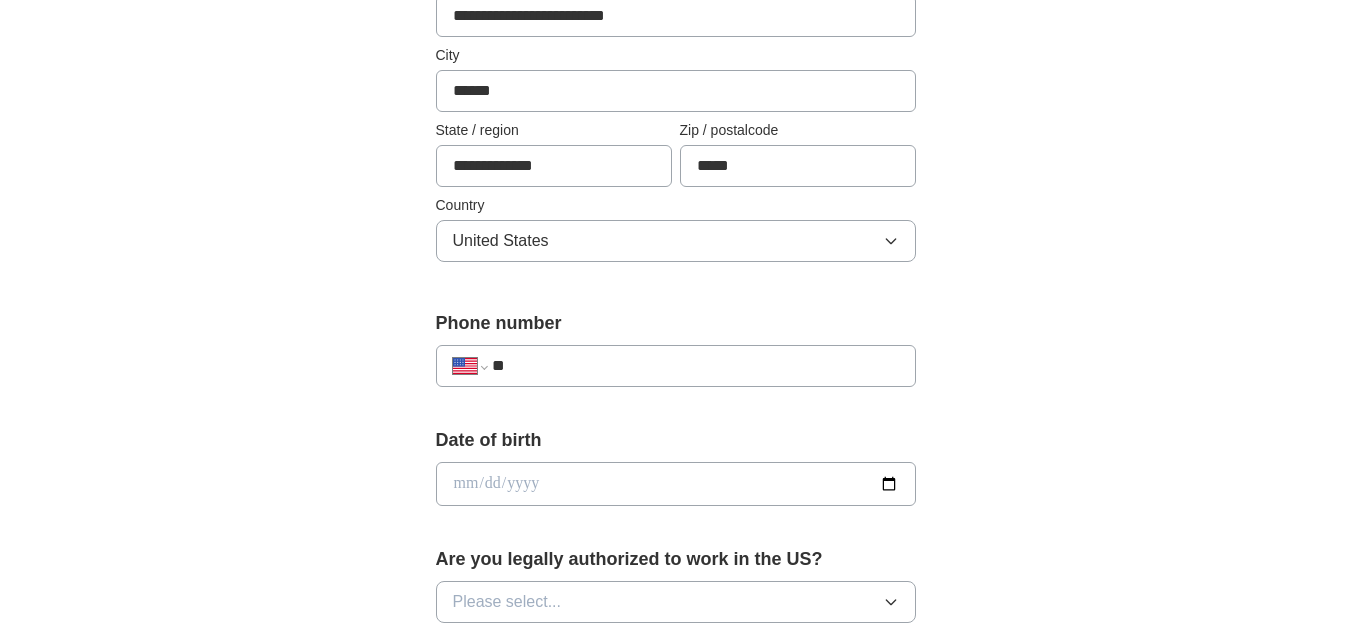 click on "Please select..." at bounding box center (507, 602) 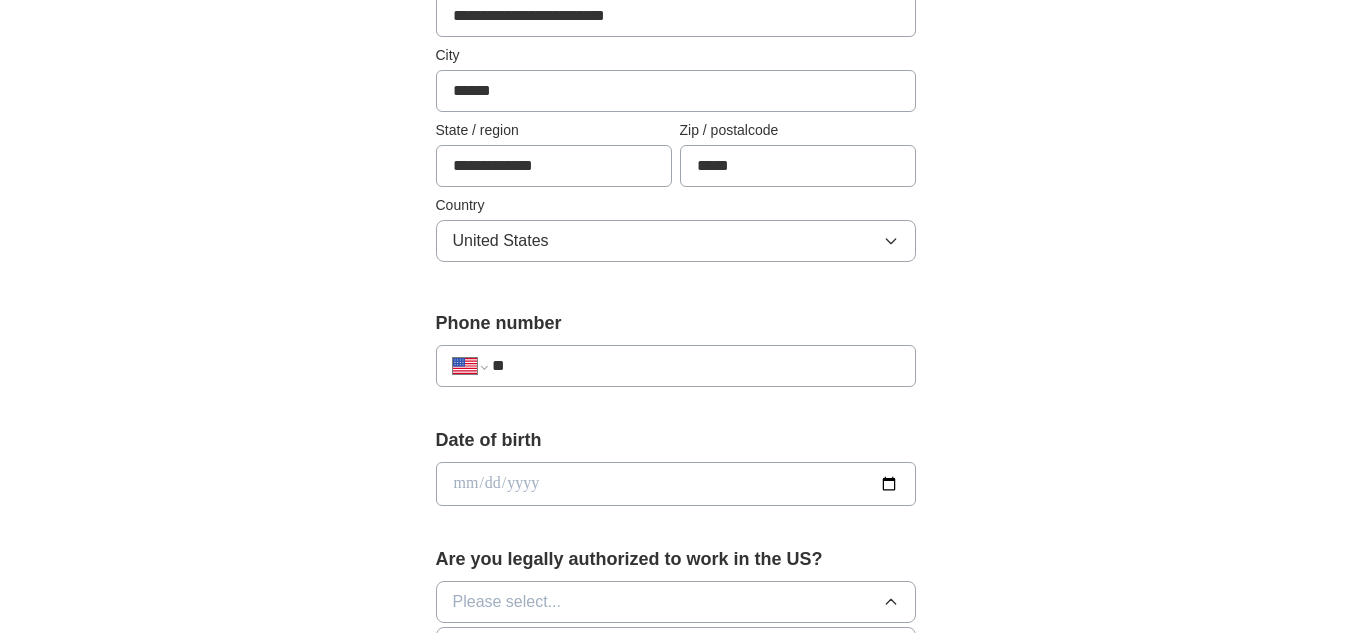 scroll, scrollTop: 600, scrollLeft: 0, axis: vertical 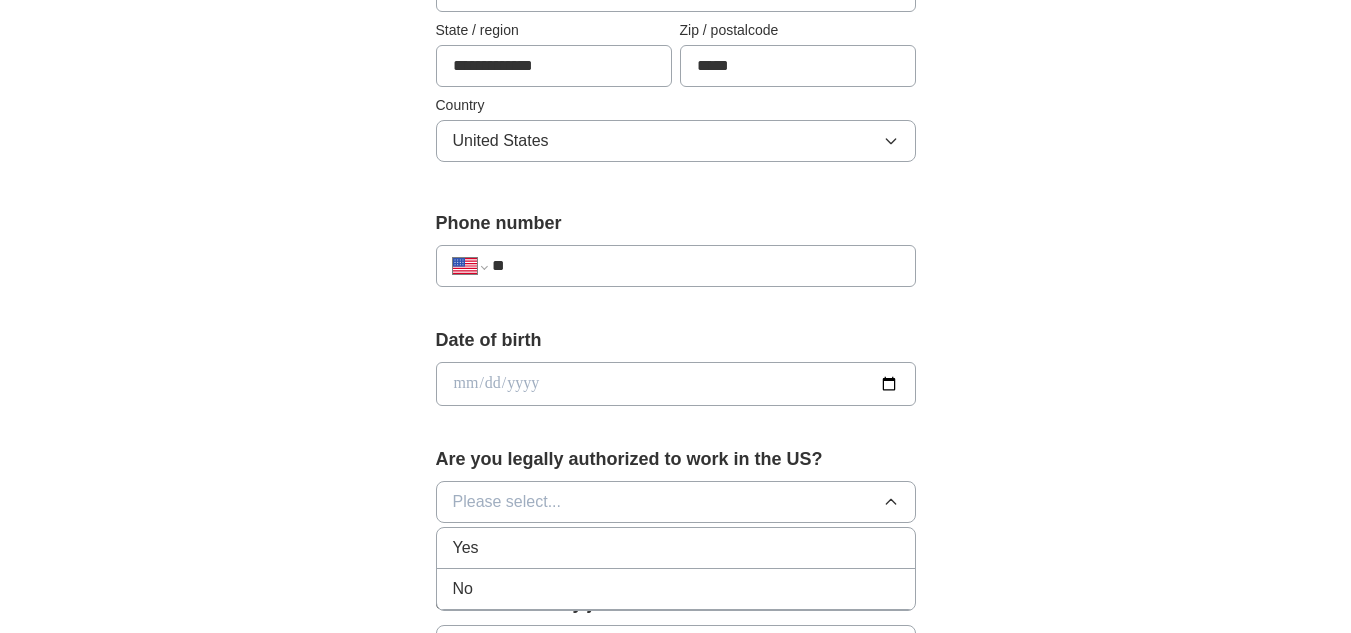 click on "Yes" at bounding box center [676, 548] 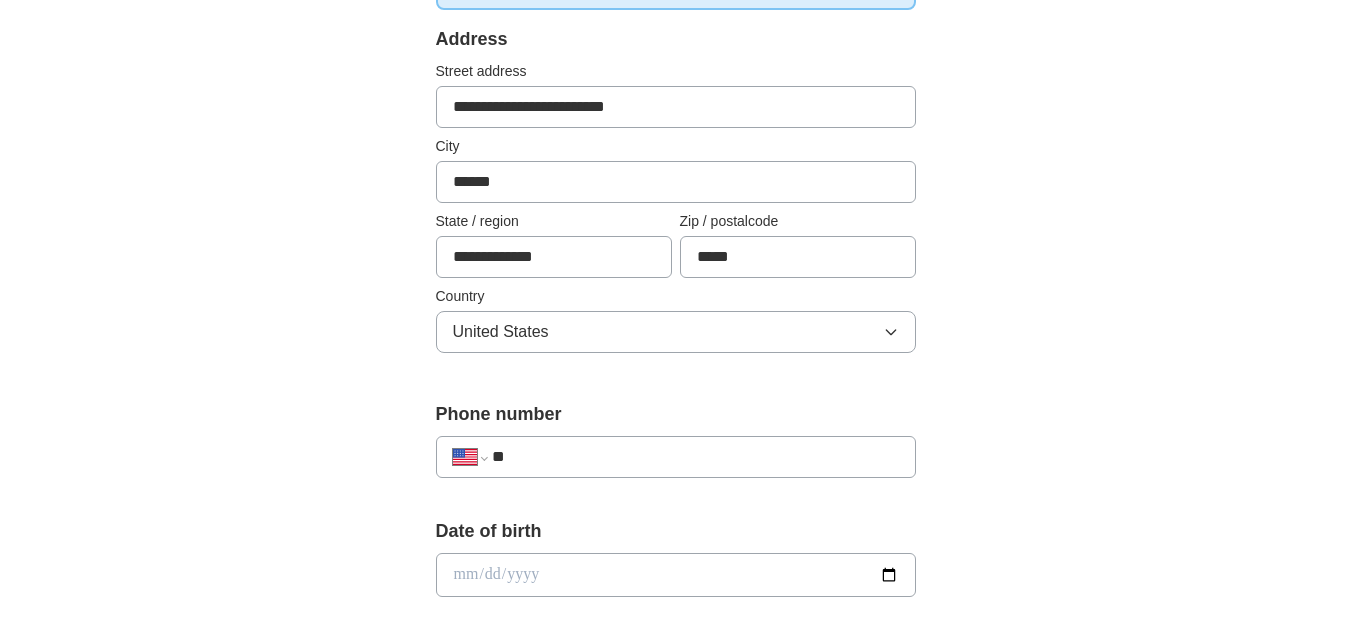 scroll, scrollTop: 400, scrollLeft: 0, axis: vertical 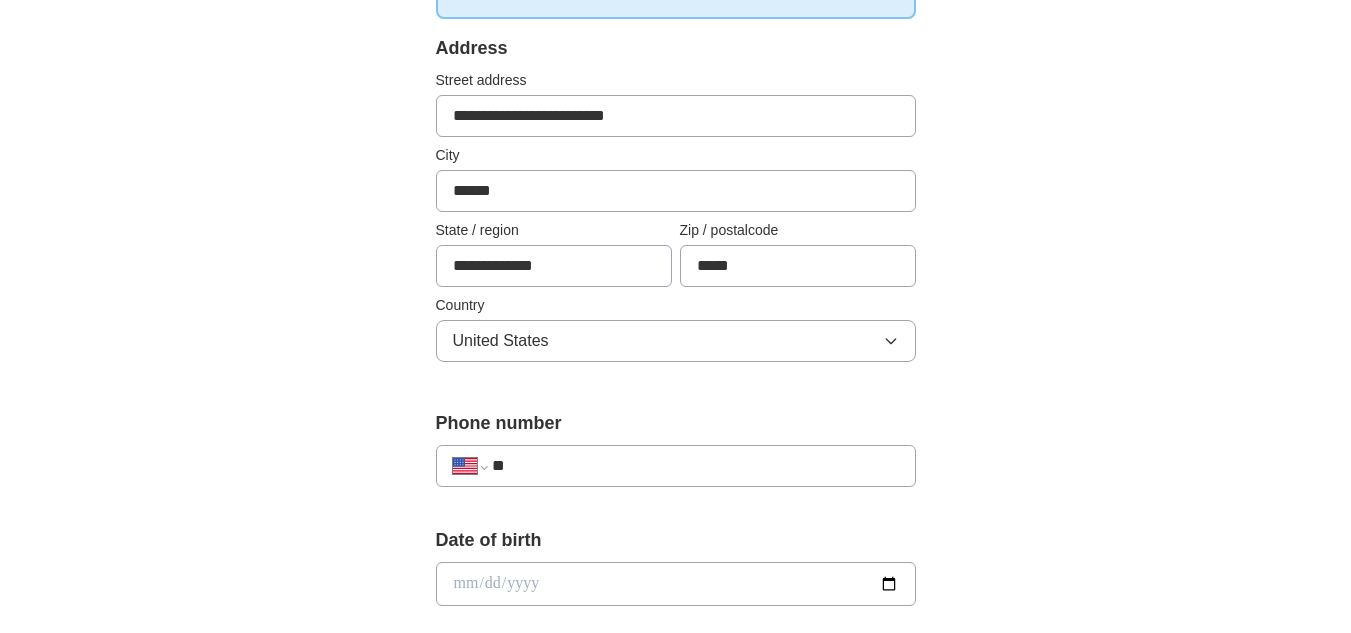 click on "**" 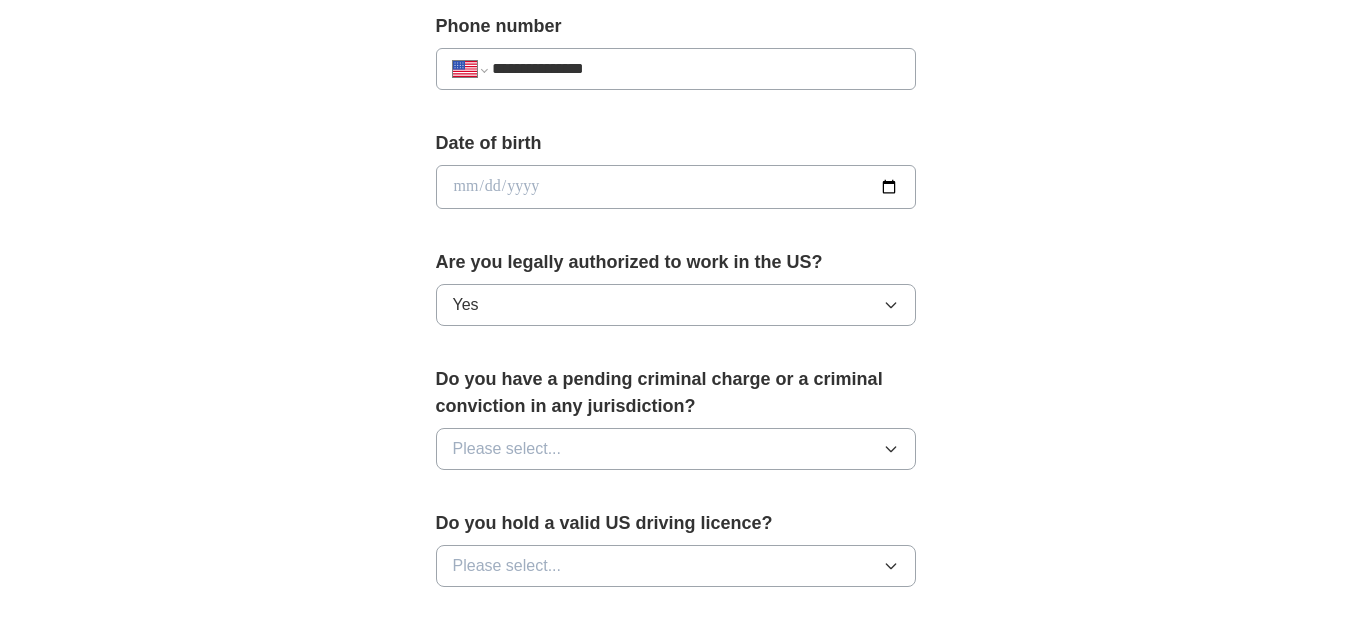 scroll, scrollTop: 900, scrollLeft: 0, axis: vertical 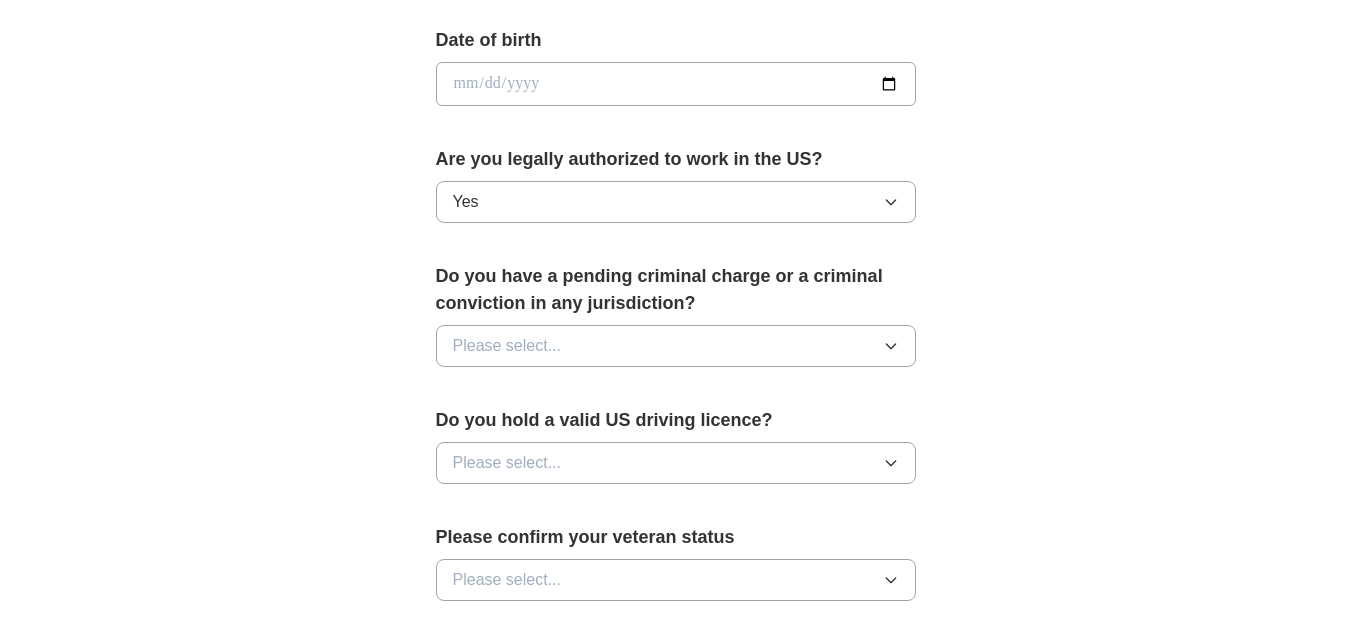 type on "**********" 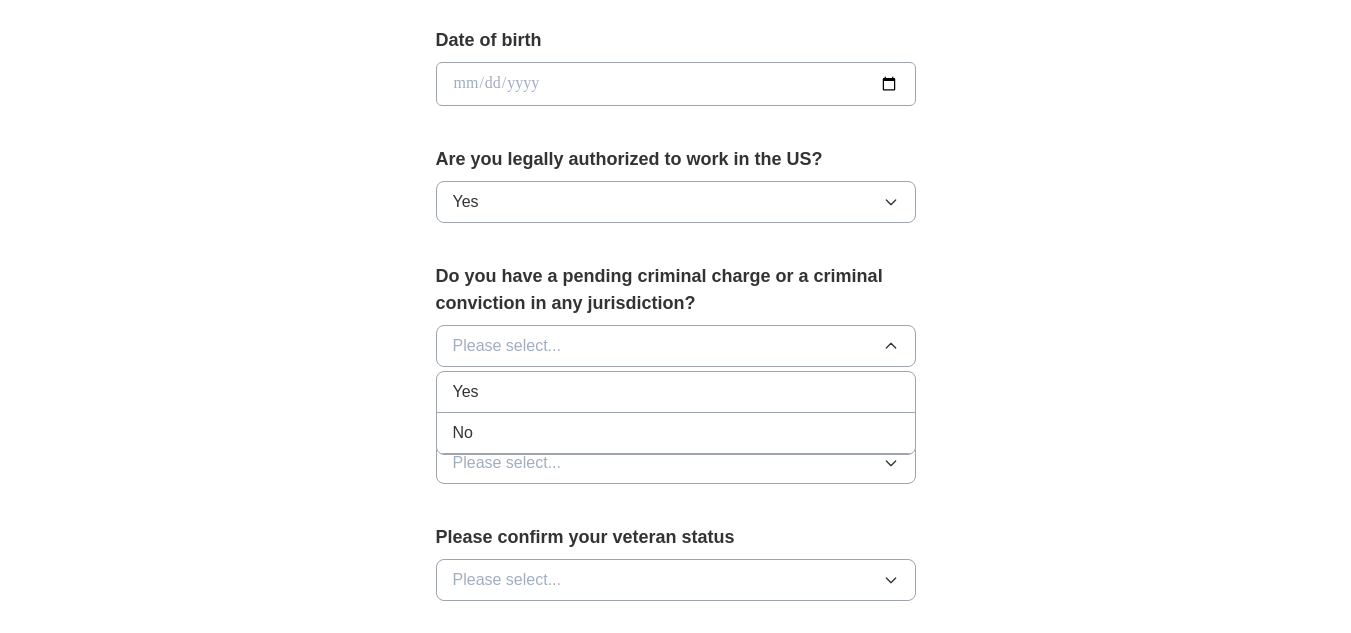 click on "No" at bounding box center (676, 433) 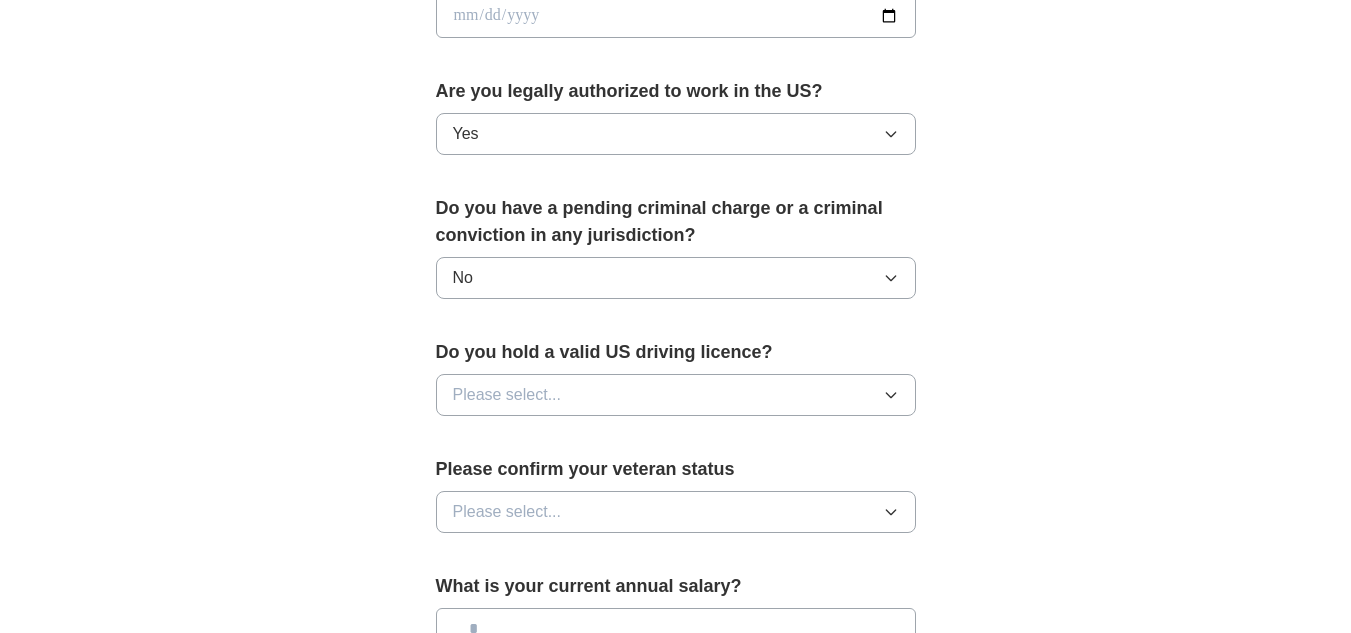 scroll, scrollTop: 1000, scrollLeft: 0, axis: vertical 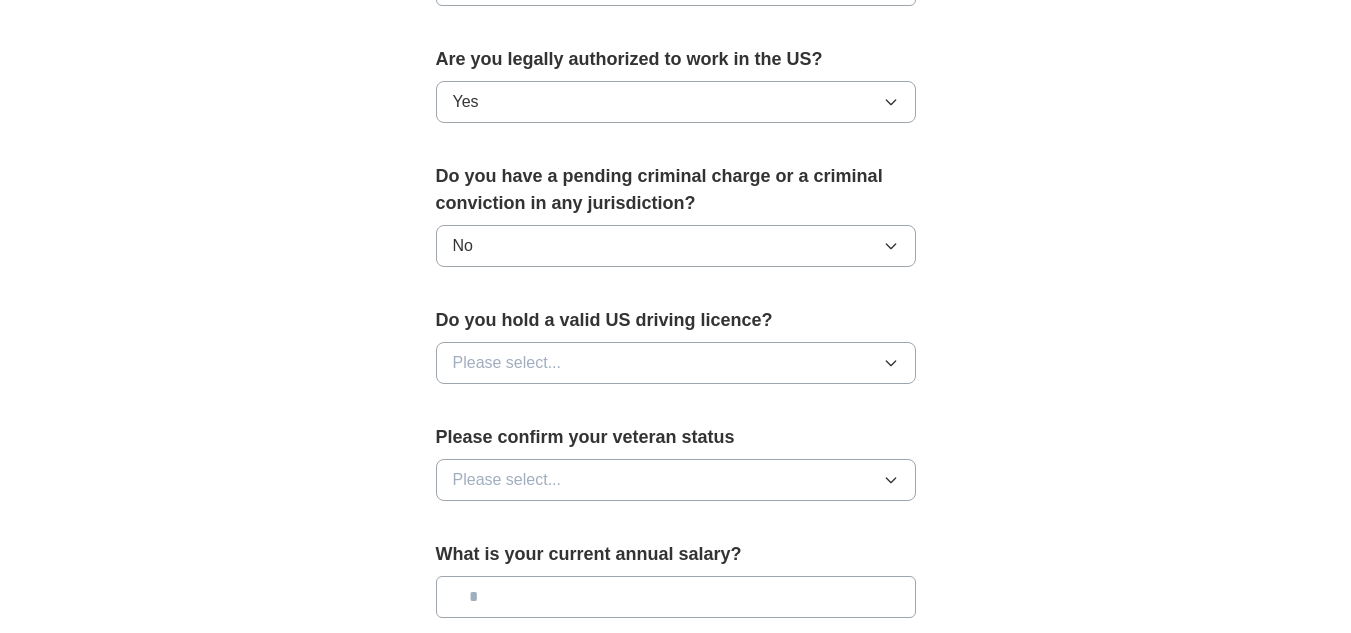 click on "Please select..." at bounding box center (676, 363) 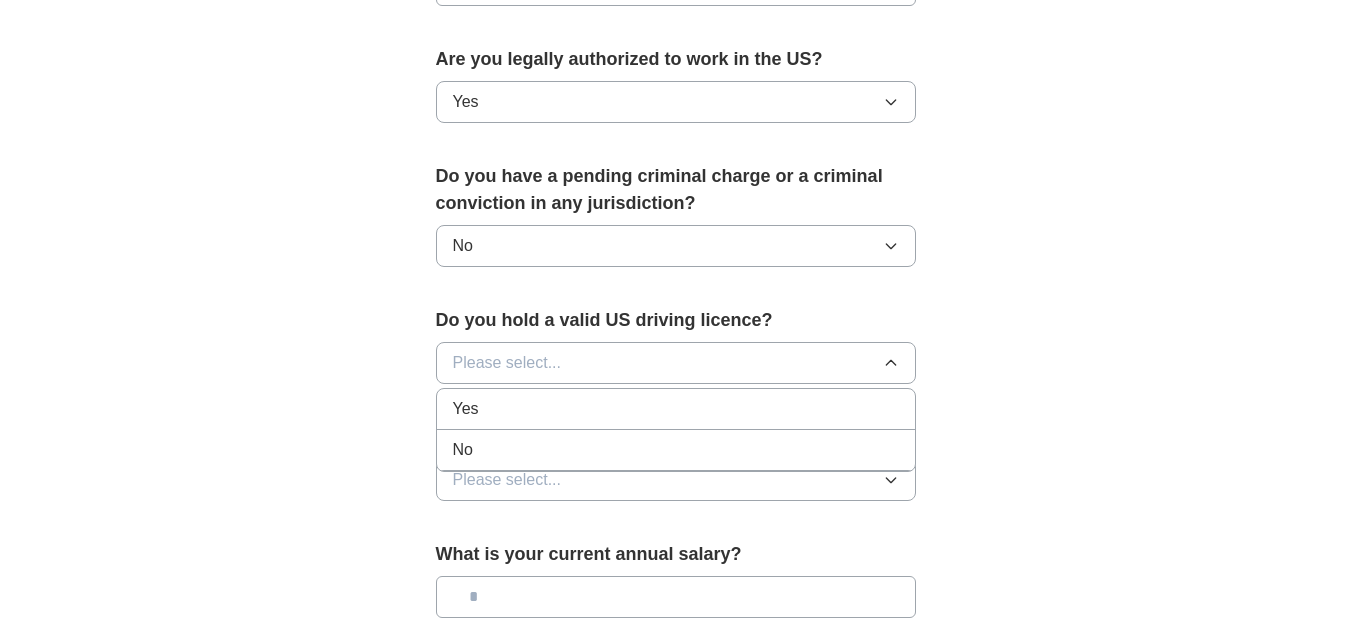 click on "No" at bounding box center [676, 450] 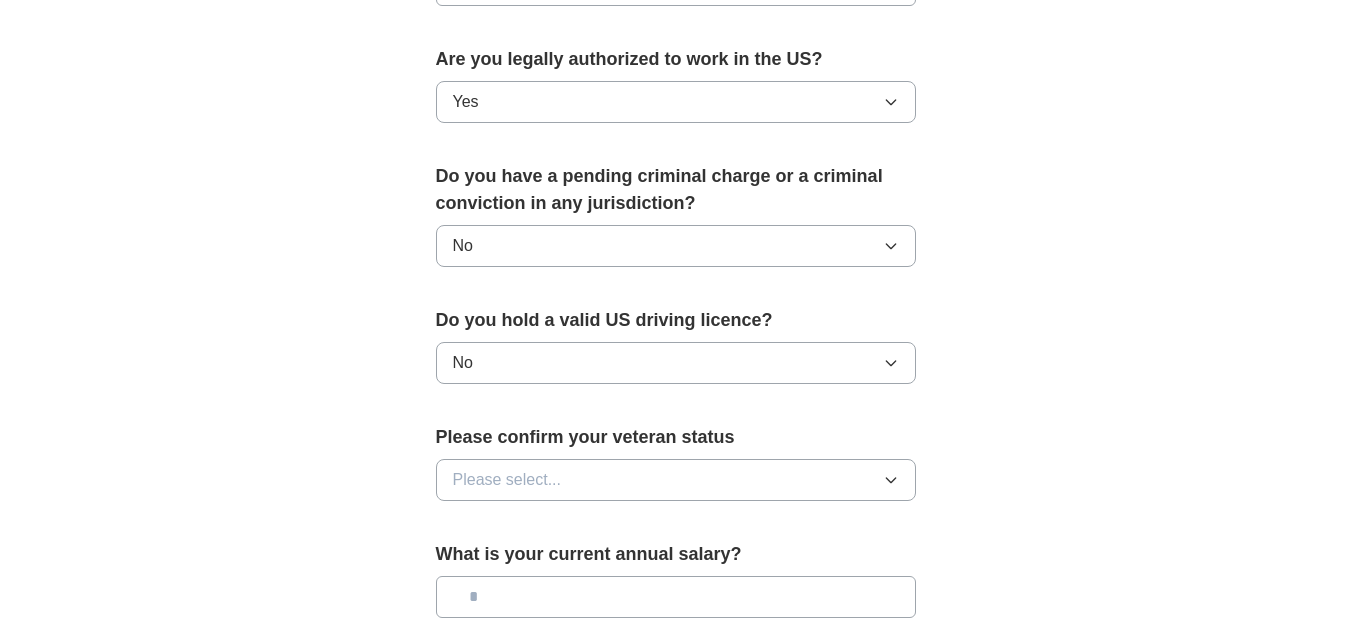 click on "Please select..." at bounding box center [507, 480] 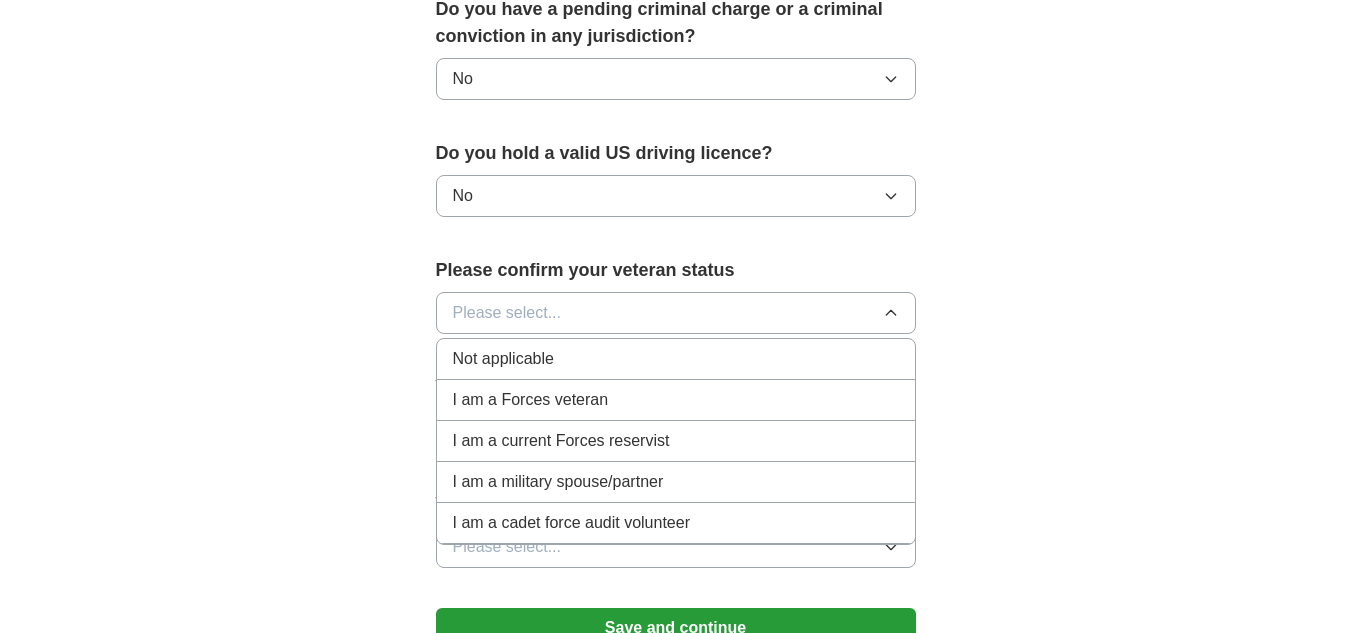 scroll, scrollTop: 1200, scrollLeft: 0, axis: vertical 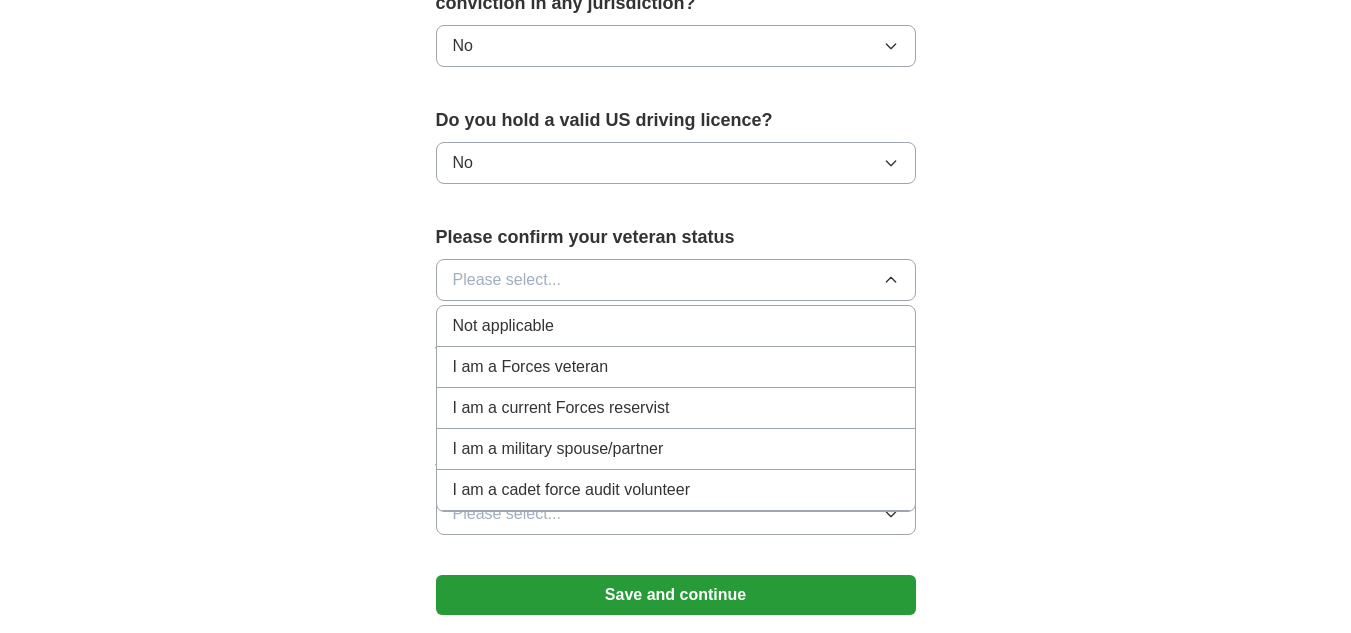 click on "Not applicable" at bounding box center [676, 326] 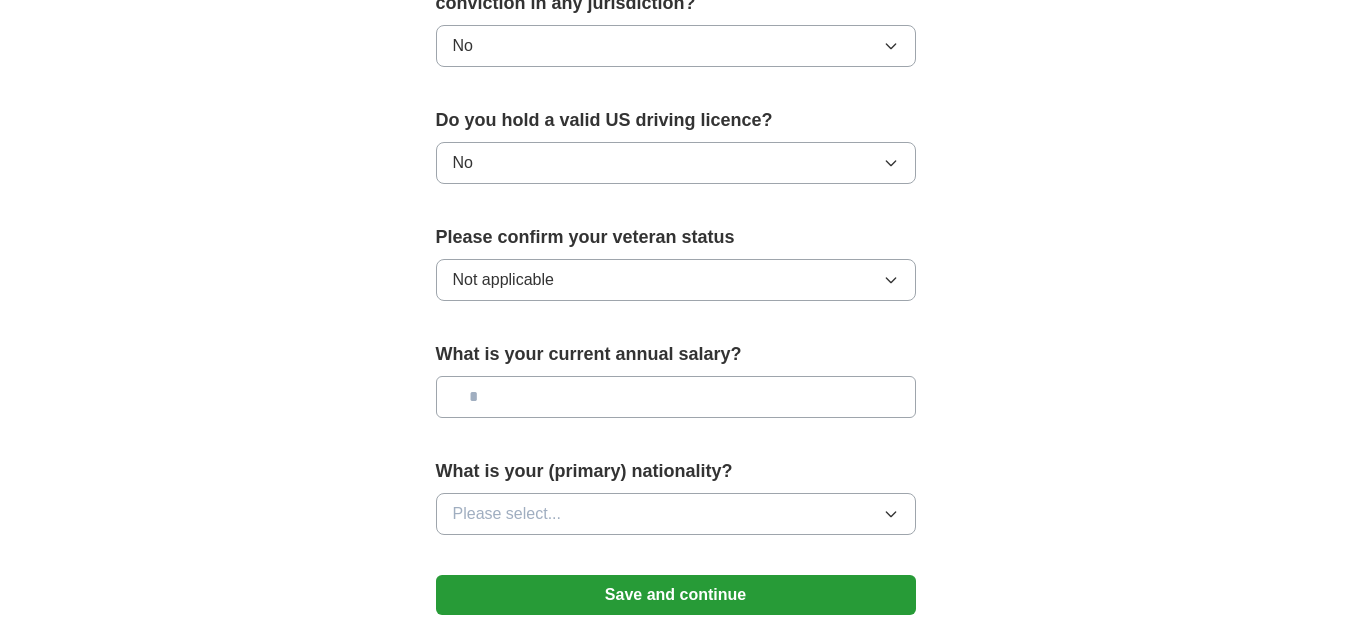 click at bounding box center [676, 397] 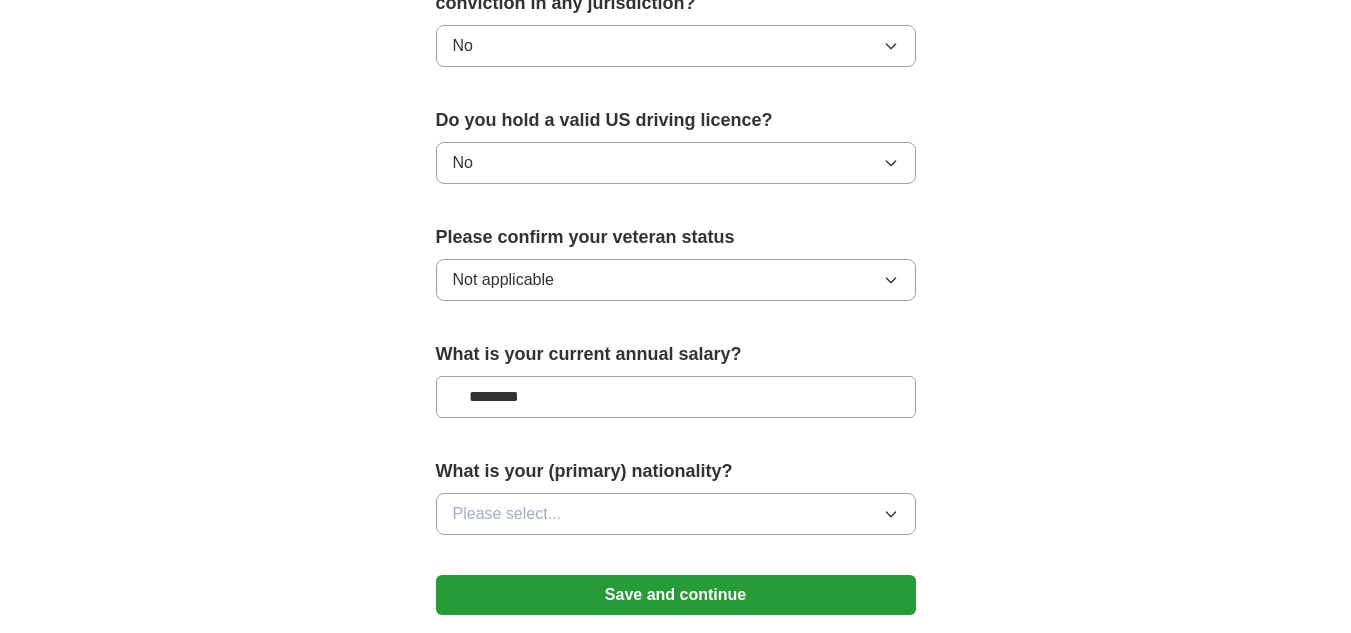 drag, startPoint x: 504, startPoint y: 392, endPoint x: 494, endPoint y: 383, distance: 13.453624 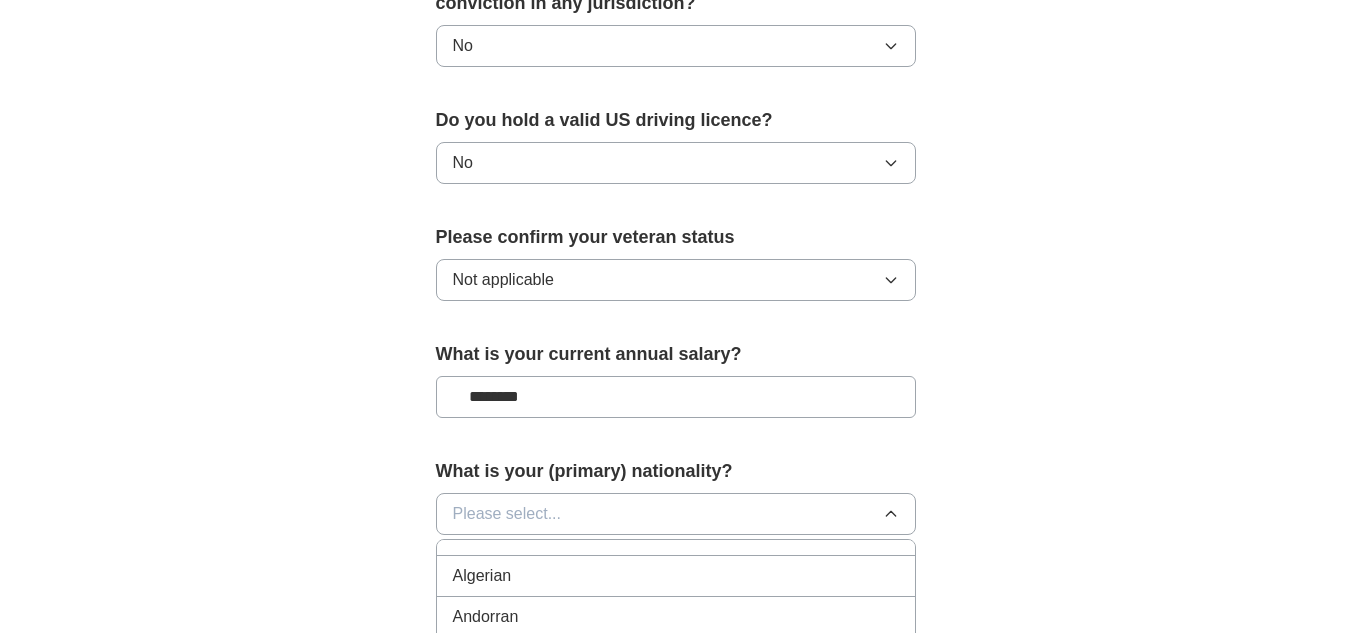 scroll, scrollTop: 0, scrollLeft: 0, axis: both 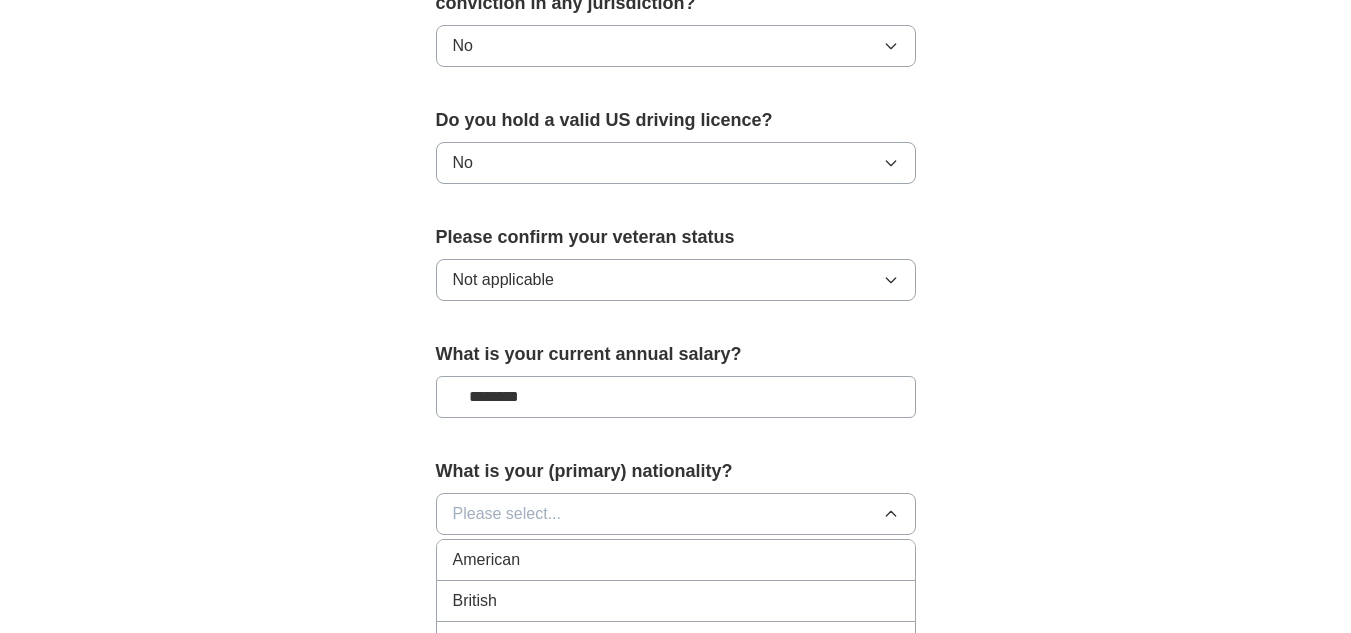 click on "American" at bounding box center [676, 560] 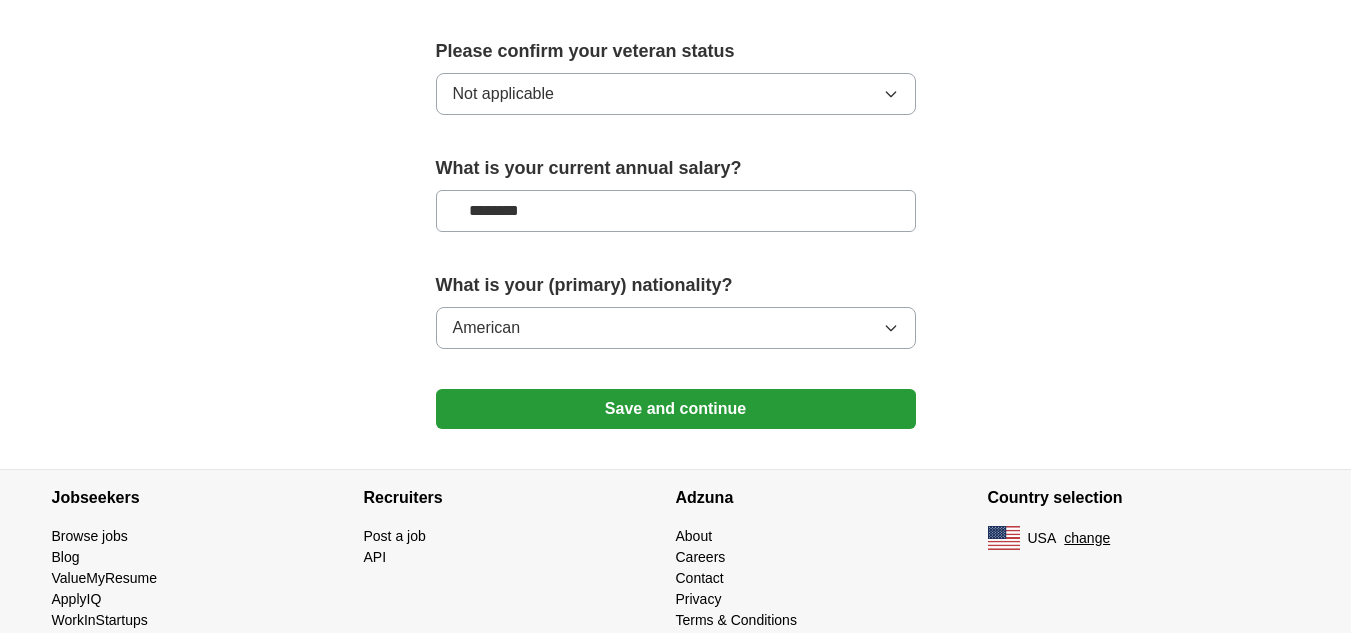 scroll, scrollTop: 1424, scrollLeft: 0, axis: vertical 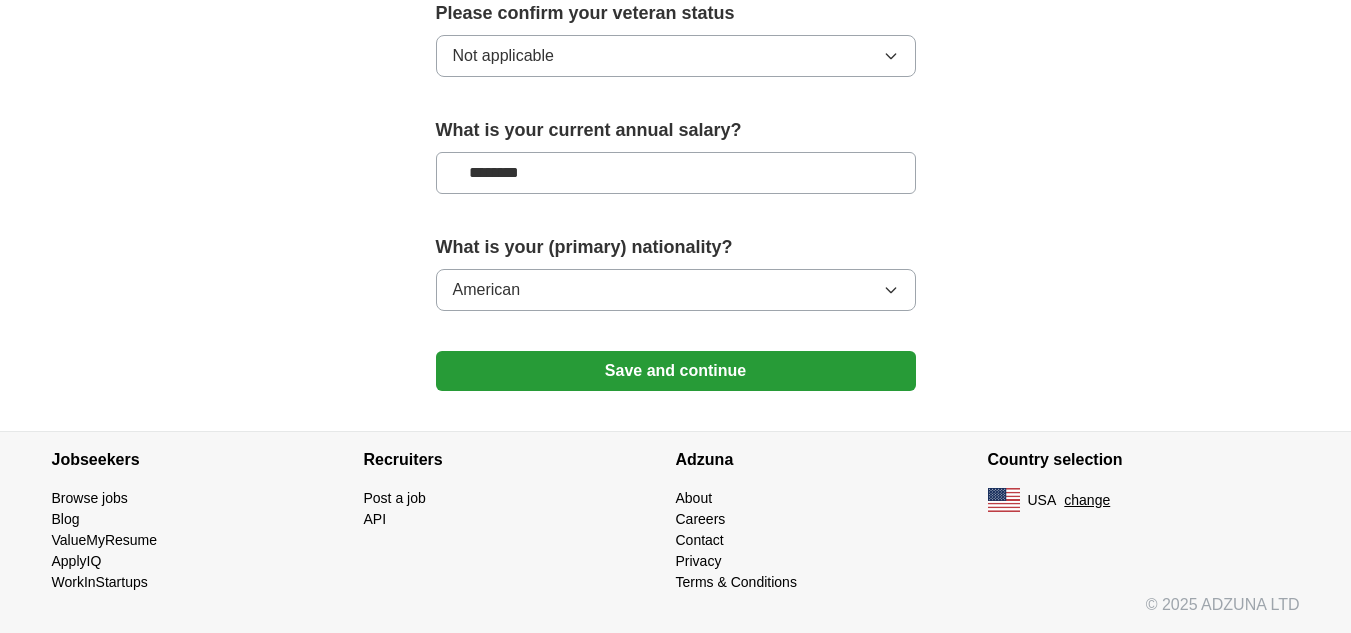 click on "Save and continue" at bounding box center [676, 371] 